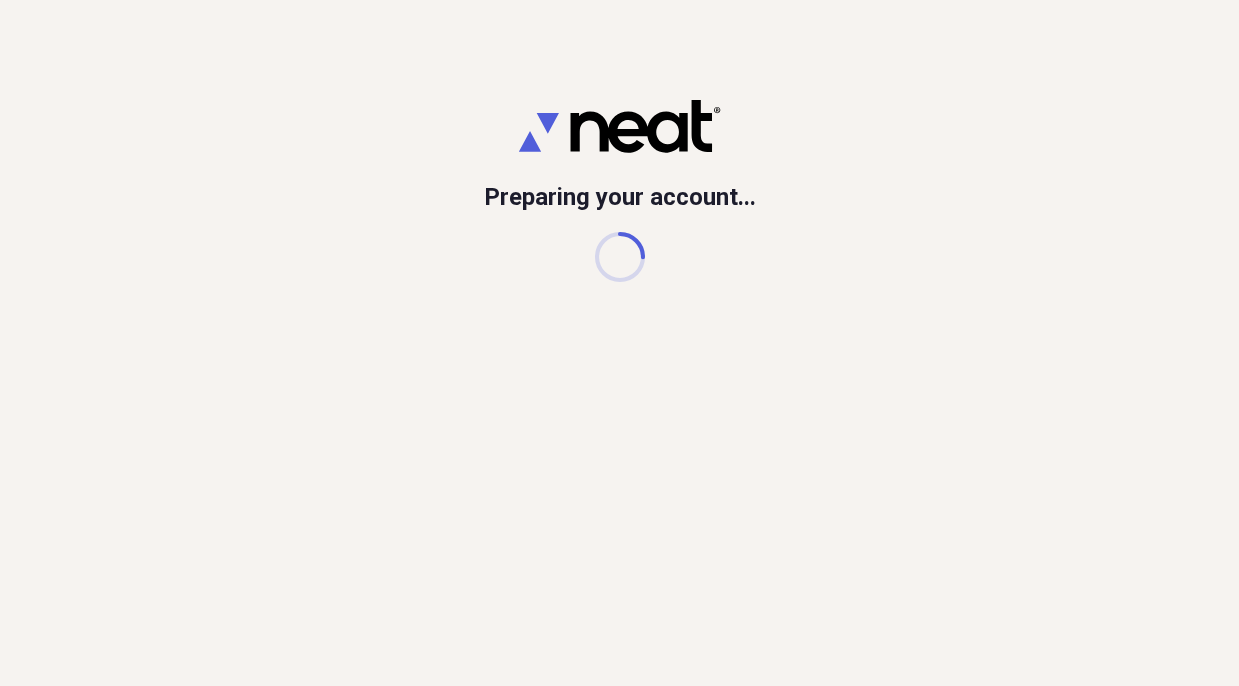 scroll, scrollTop: 0, scrollLeft: 0, axis: both 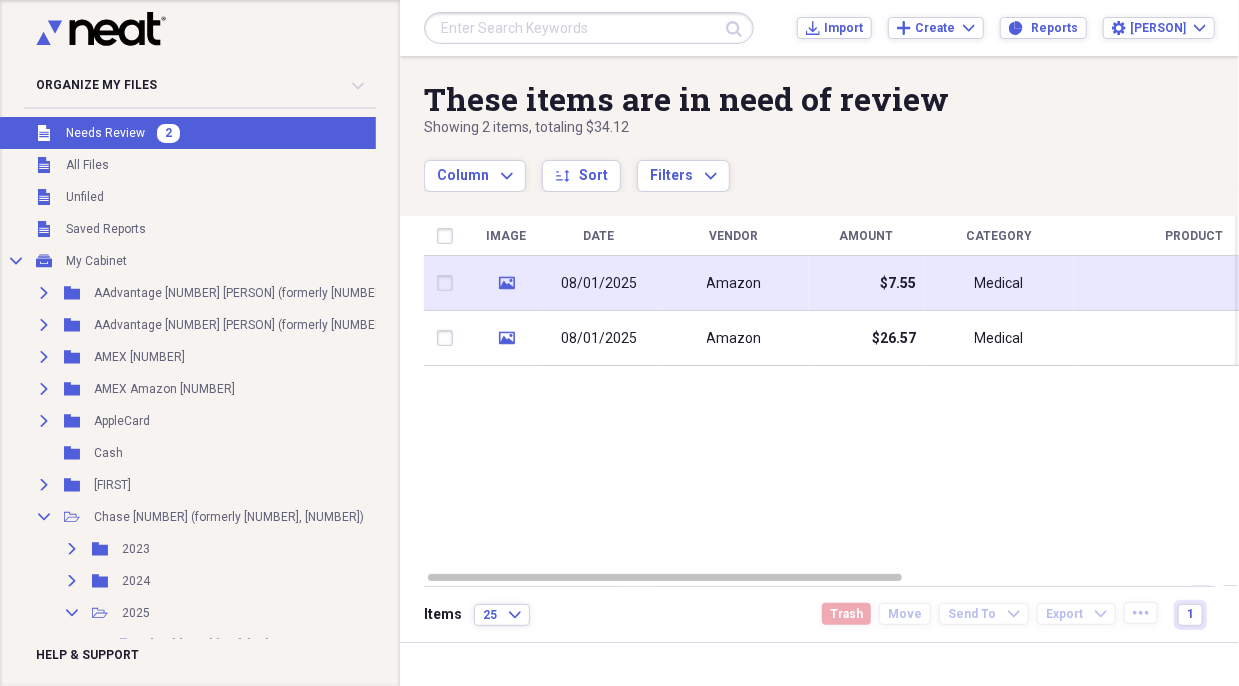 click on "08/01/2025" at bounding box center (599, 284) 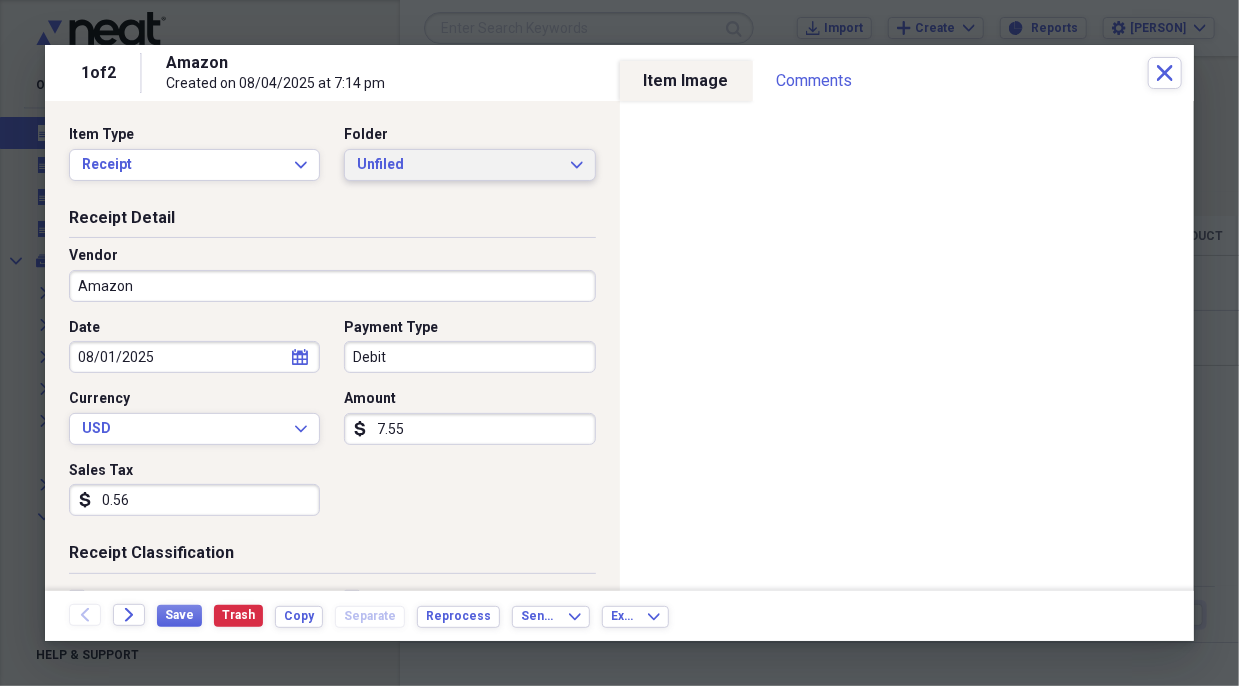 click on "Unfiled" at bounding box center (457, 165) 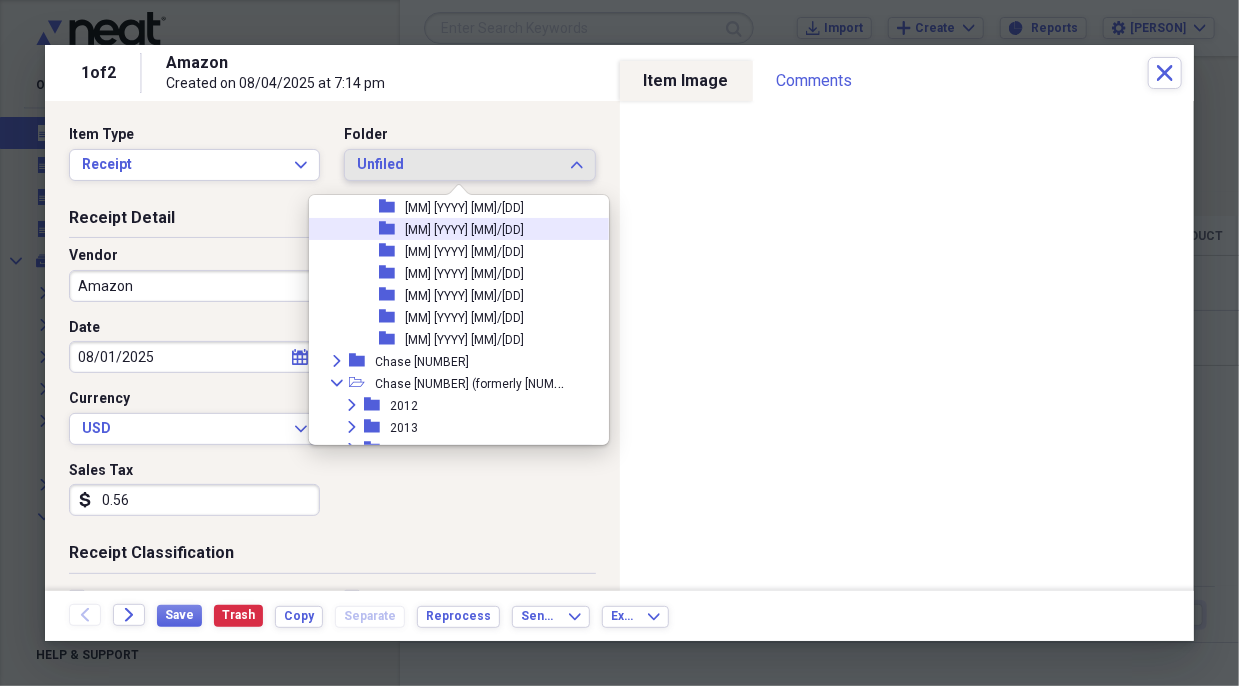 scroll, scrollTop: 833, scrollLeft: 0, axis: vertical 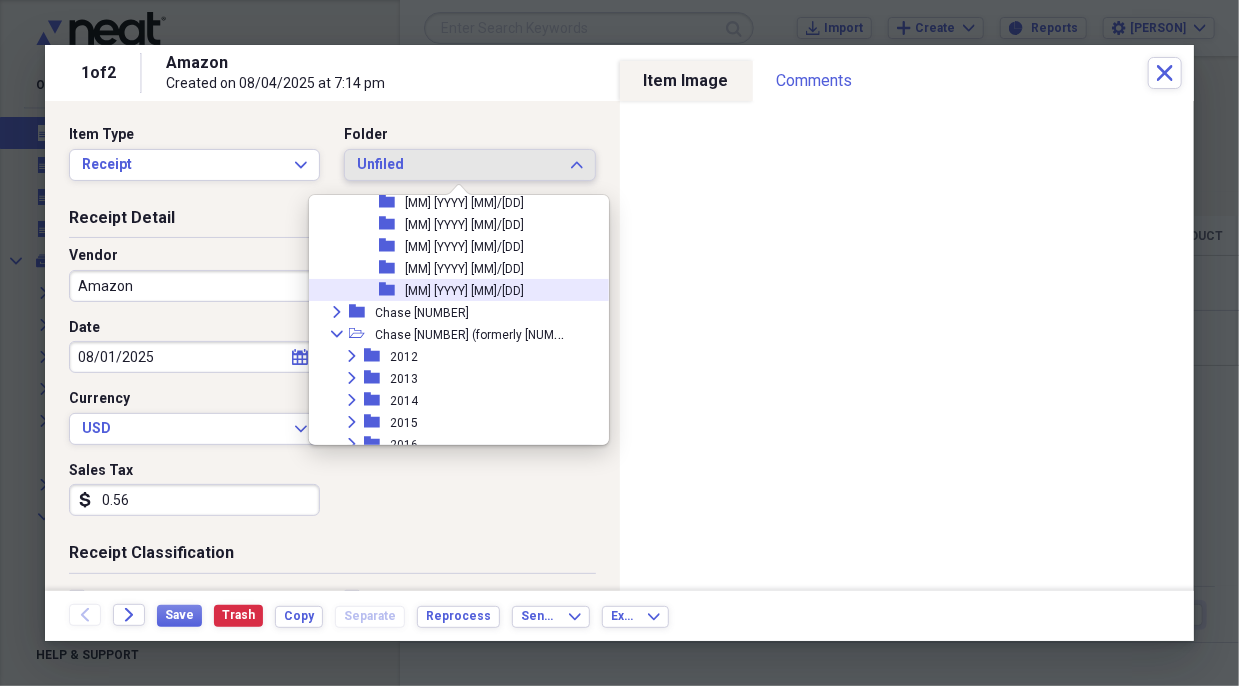 click on "[MM] [YYYY] [MM]/[DD]" at bounding box center [464, 291] 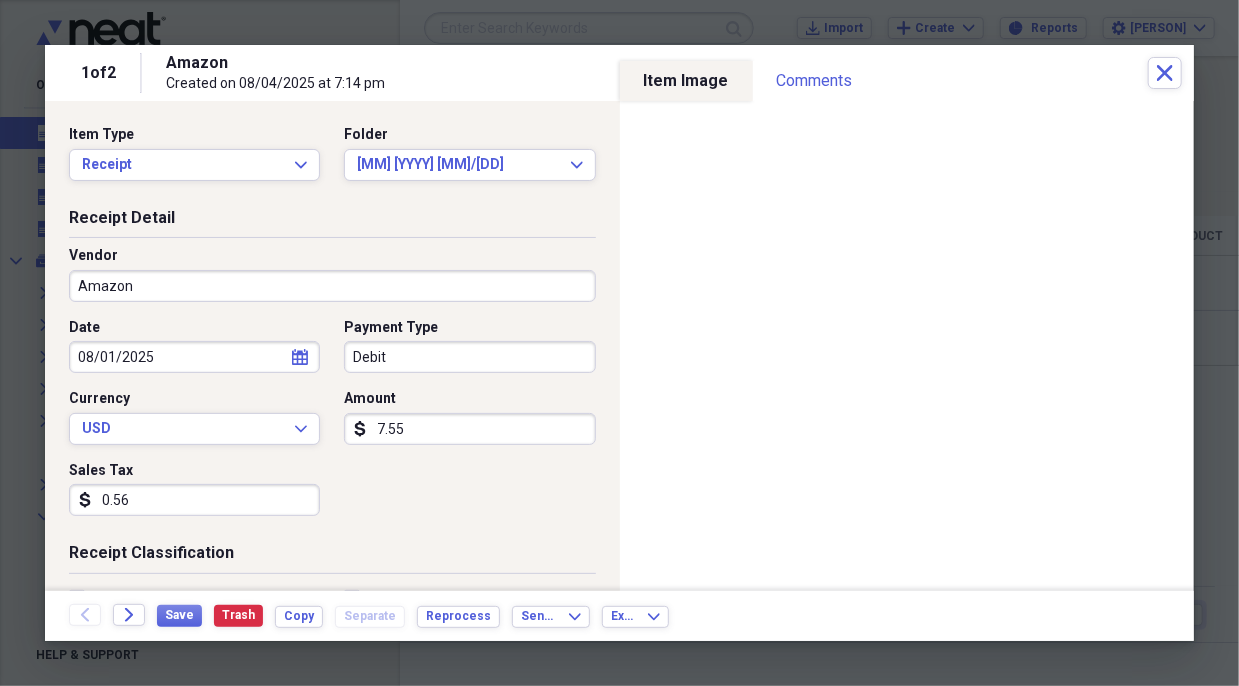 click on "Debit" at bounding box center [469, 357] 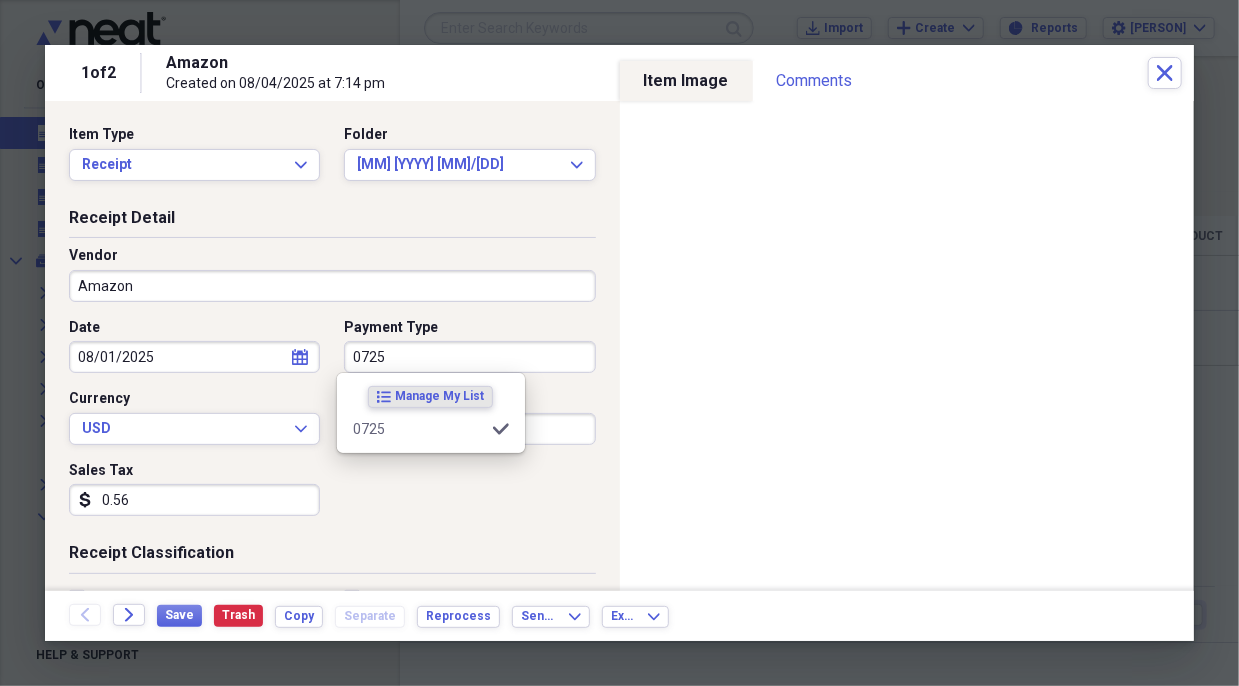 type on "0725" 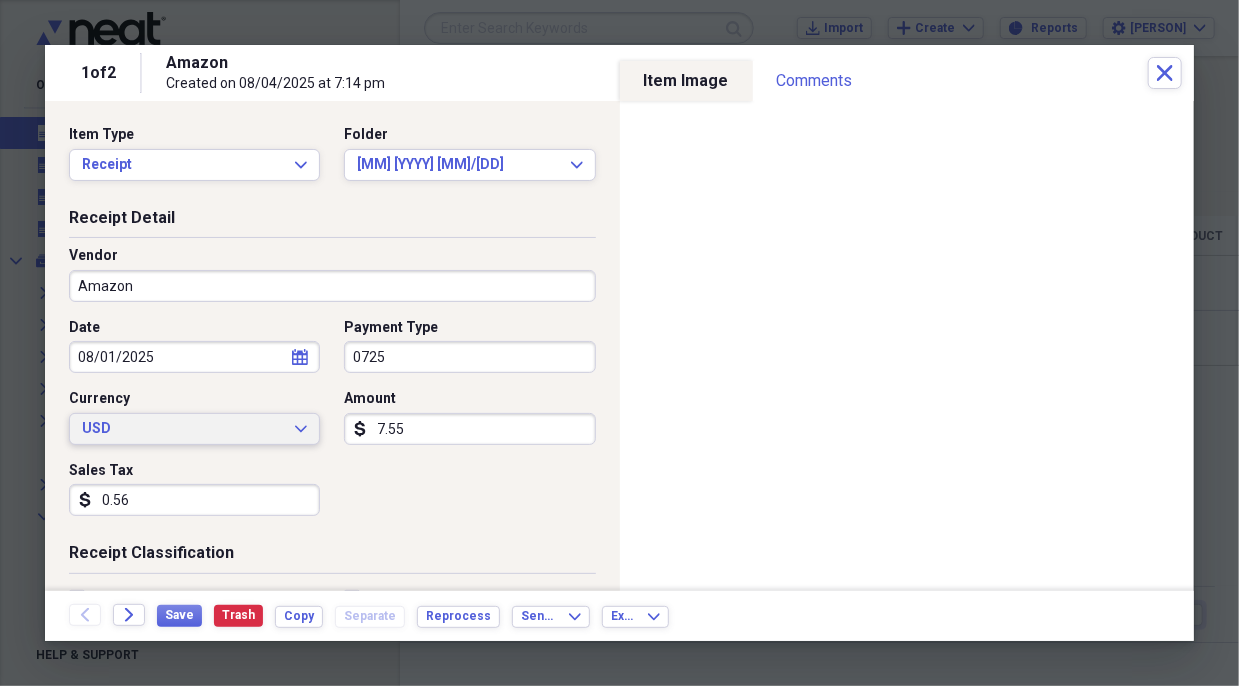 type 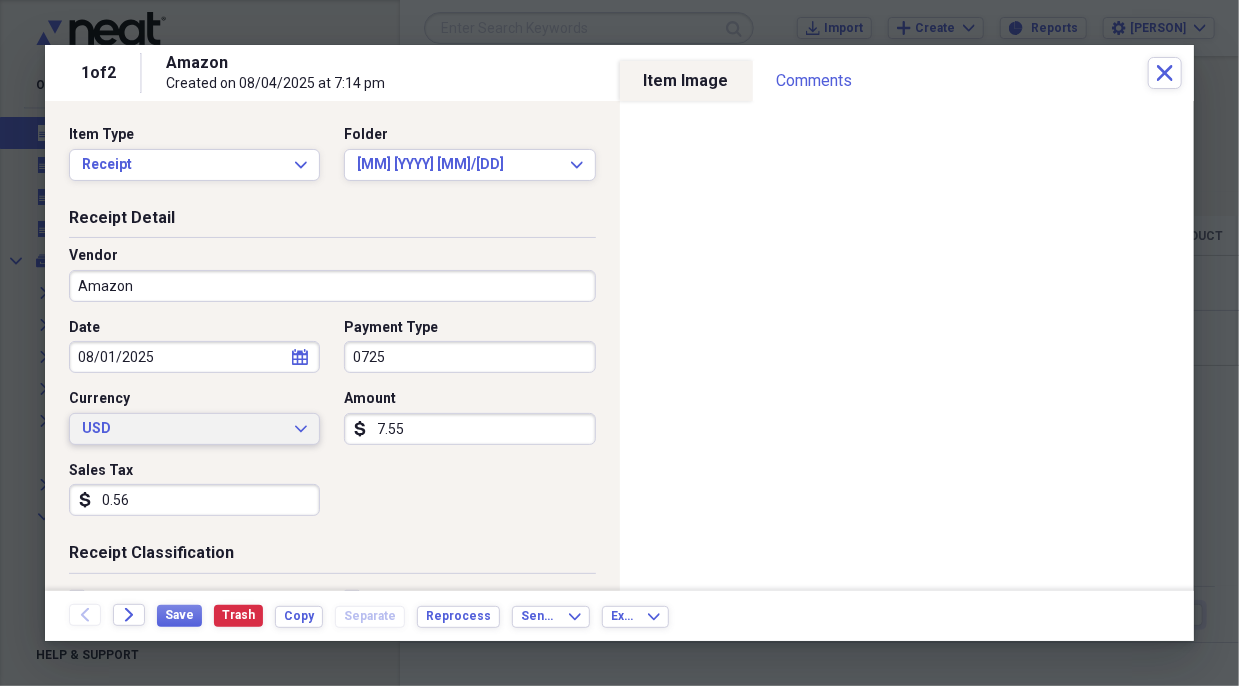 scroll, scrollTop: 333, scrollLeft: 0, axis: vertical 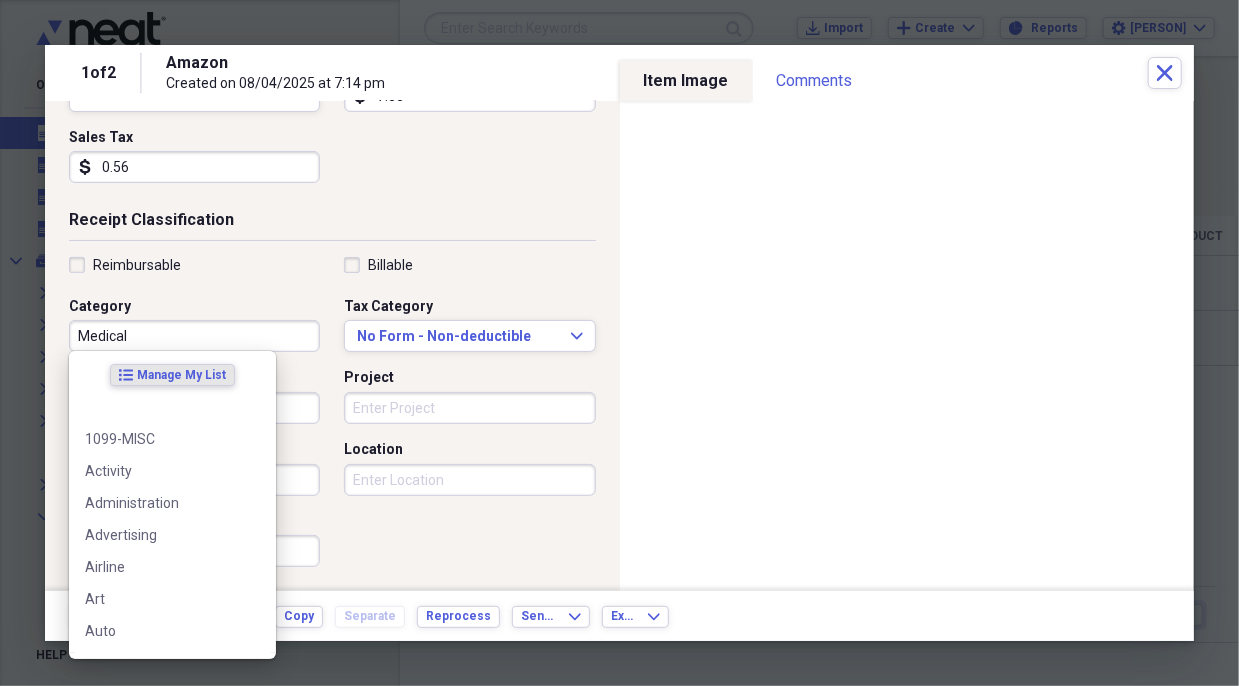 click on "Medical" at bounding box center [194, 336] 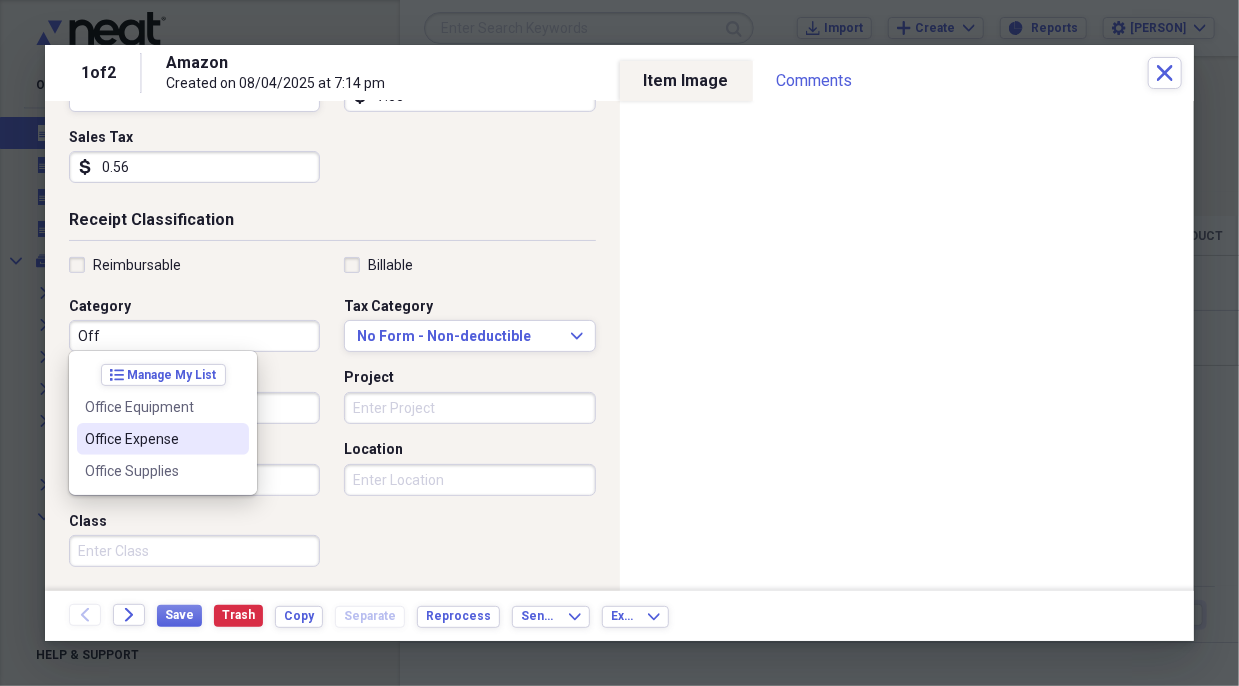 click on "Office Expense" at bounding box center [163, 439] 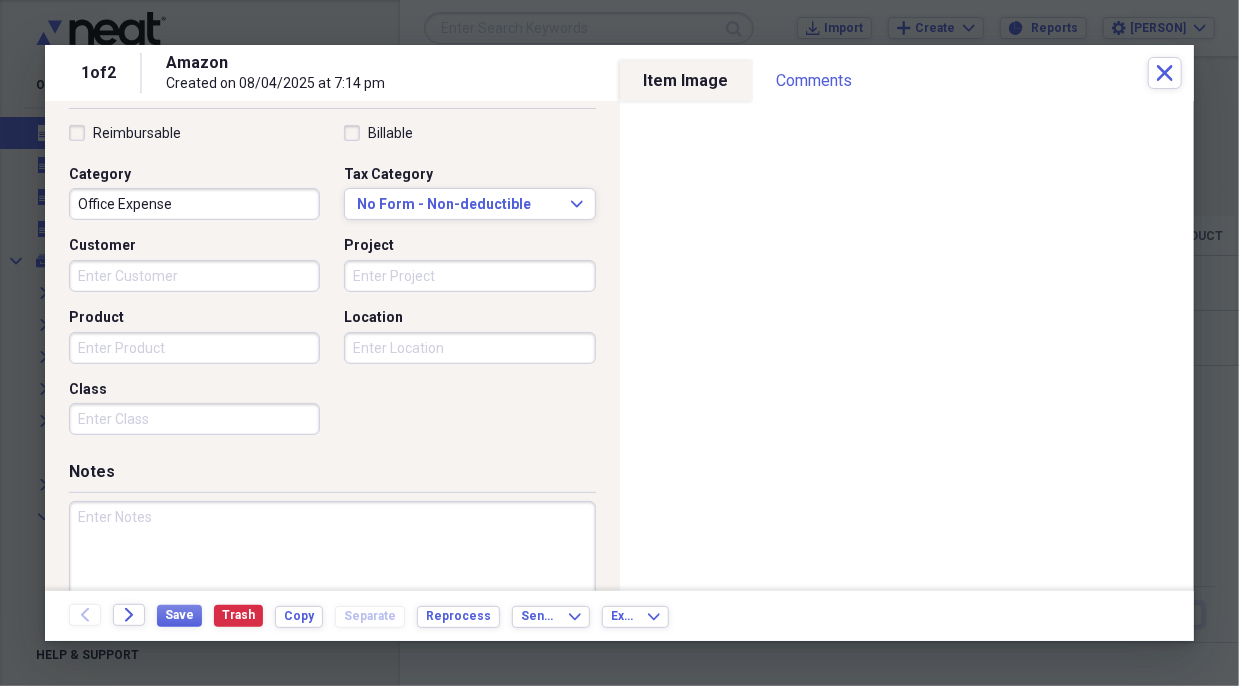 scroll, scrollTop: 528, scrollLeft: 0, axis: vertical 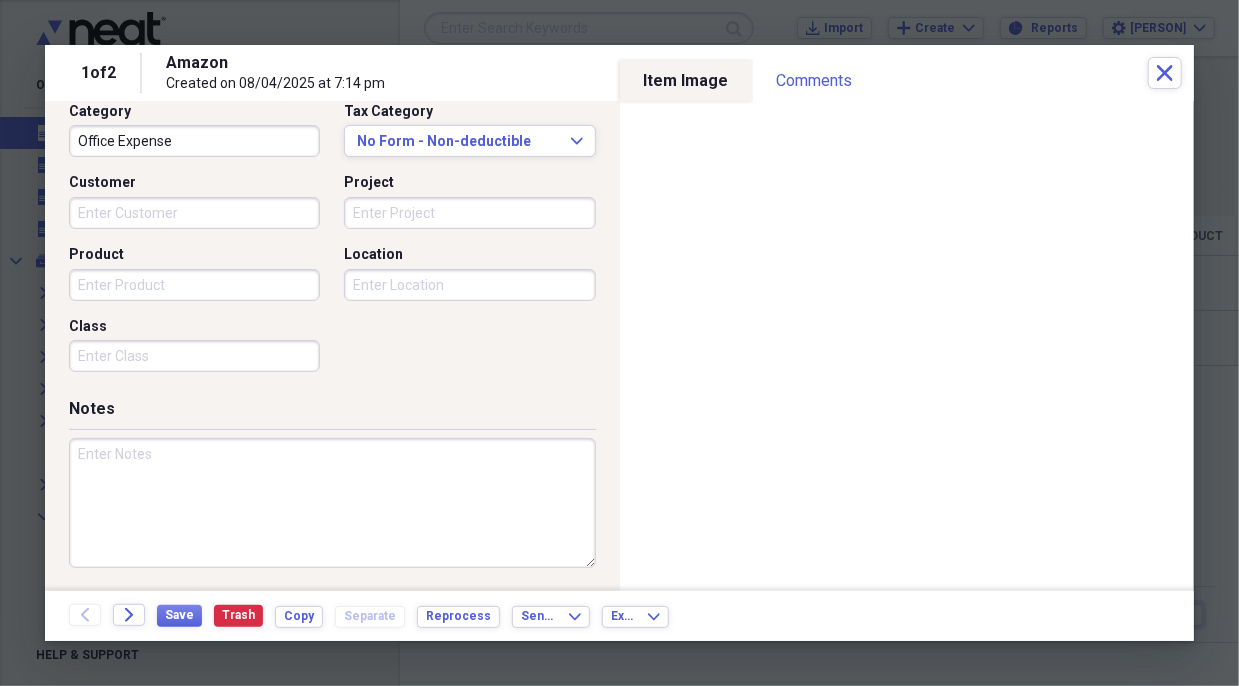 click at bounding box center (332, 503) 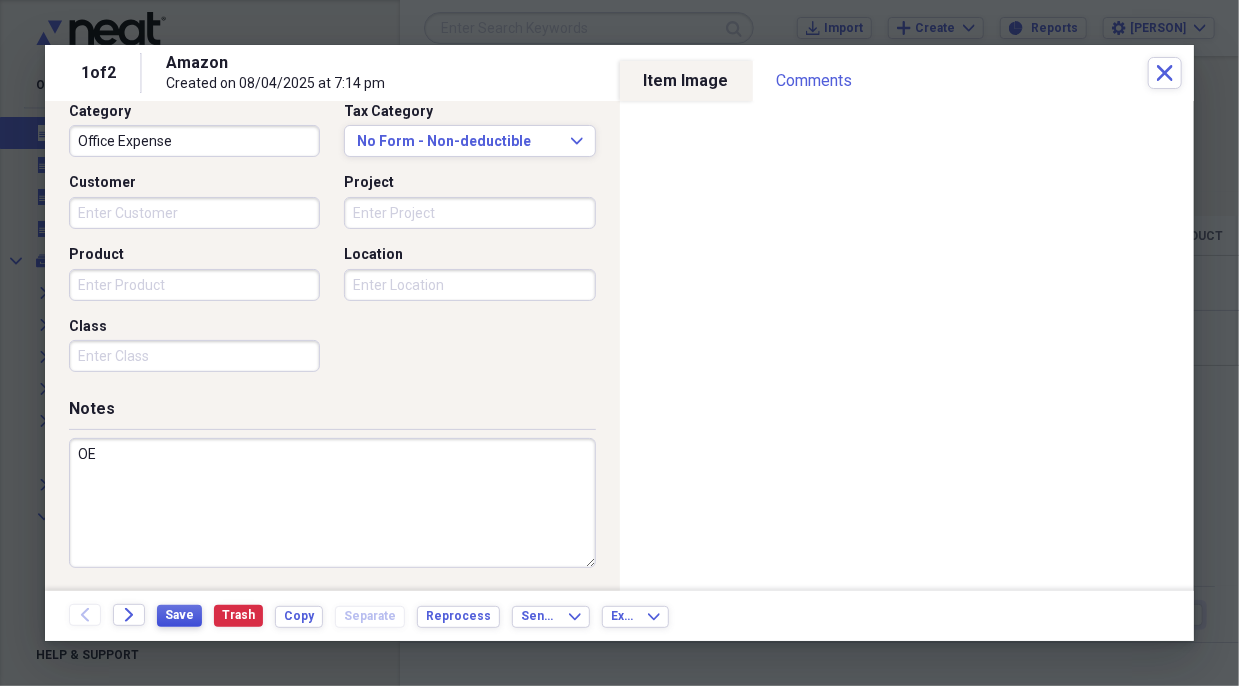 type on "OE" 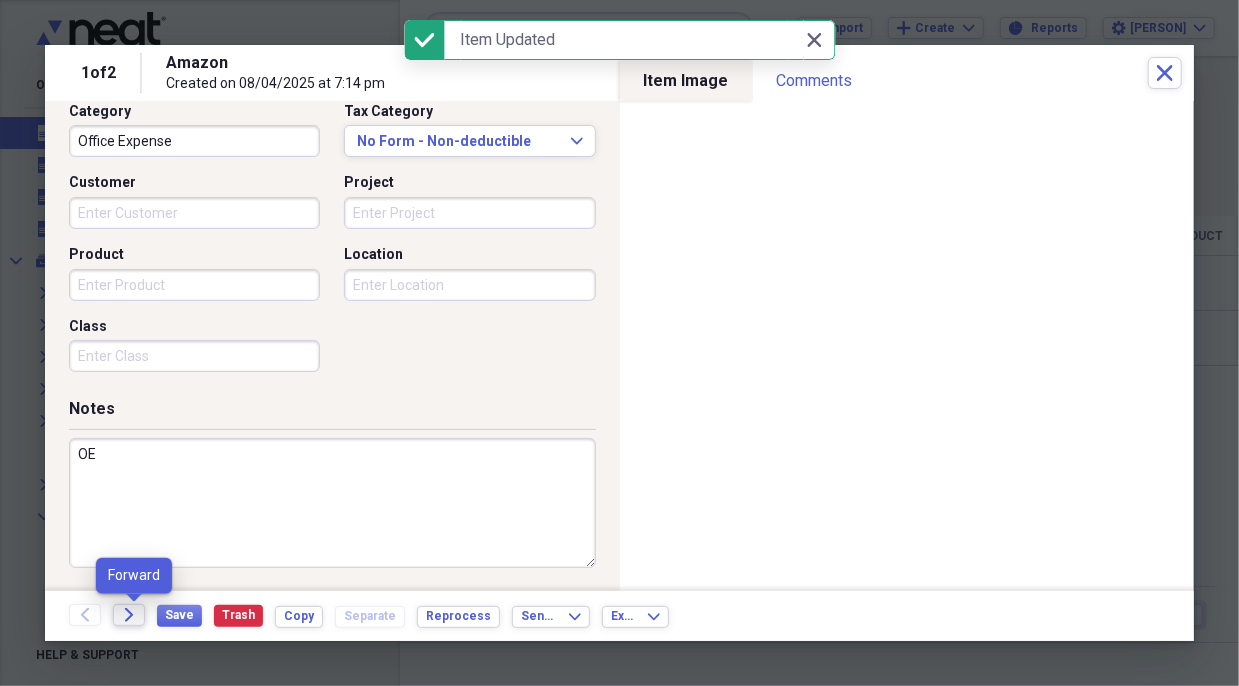 click 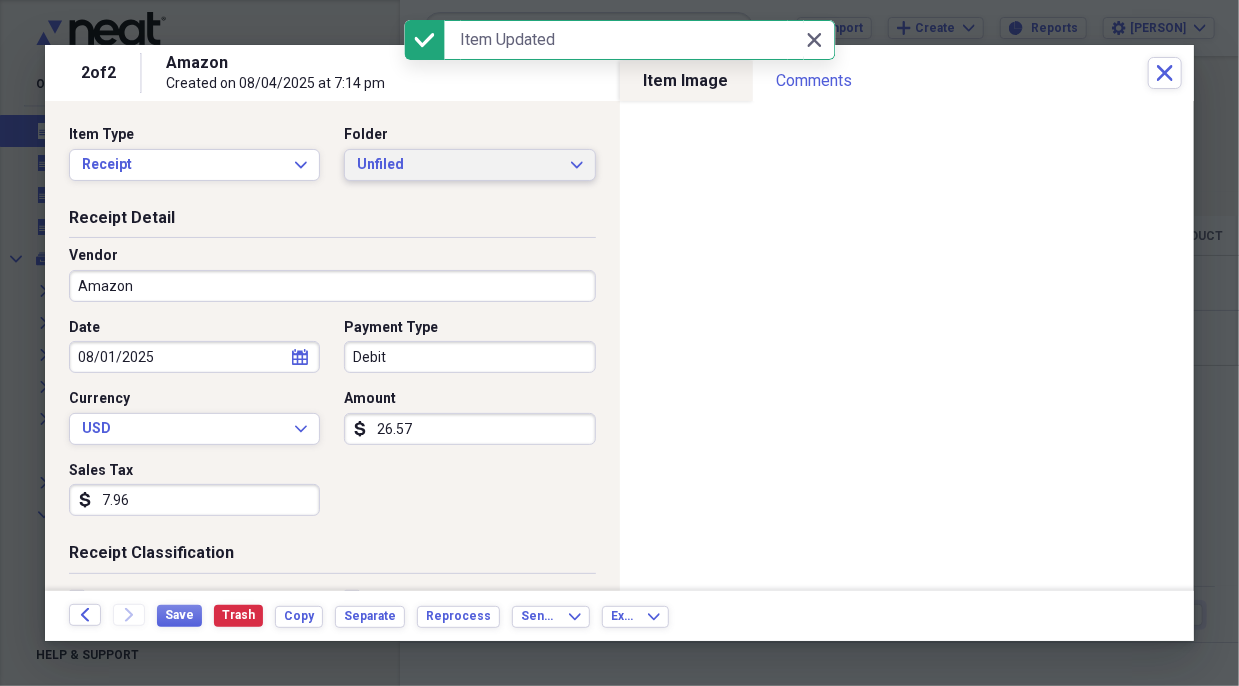 click on "Unfiled" at bounding box center (457, 165) 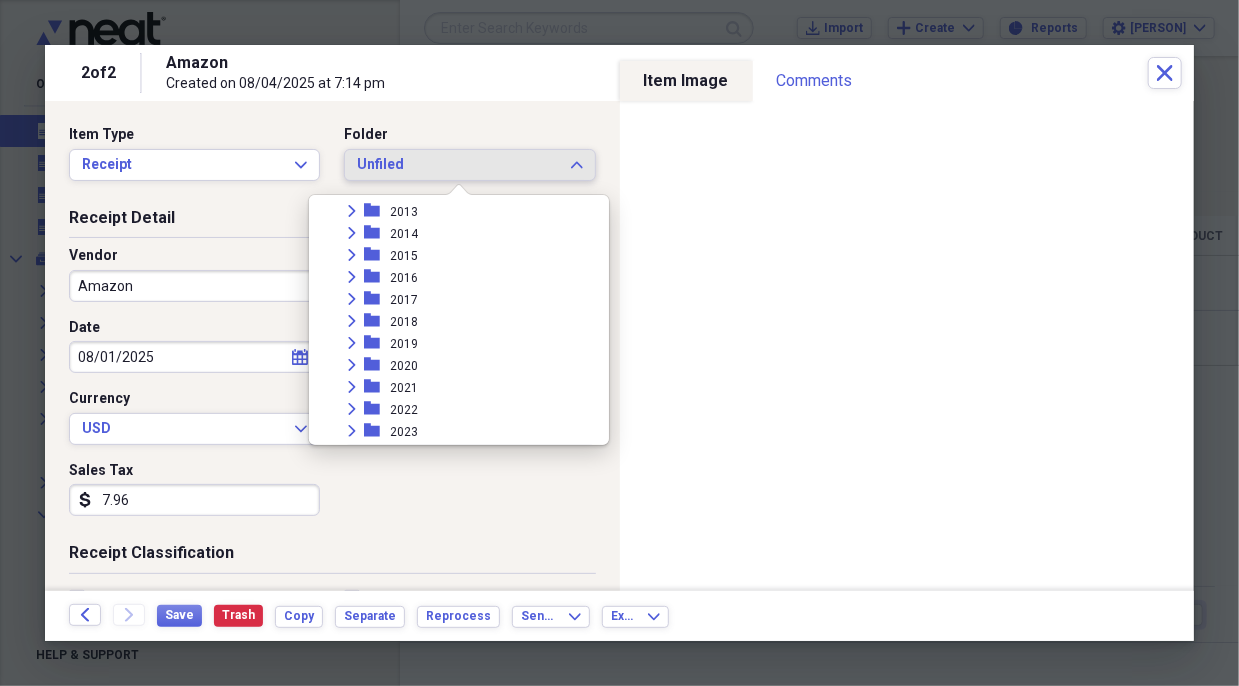 scroll, scrollTop: 833, scrollLeft: 0, axis: vertical 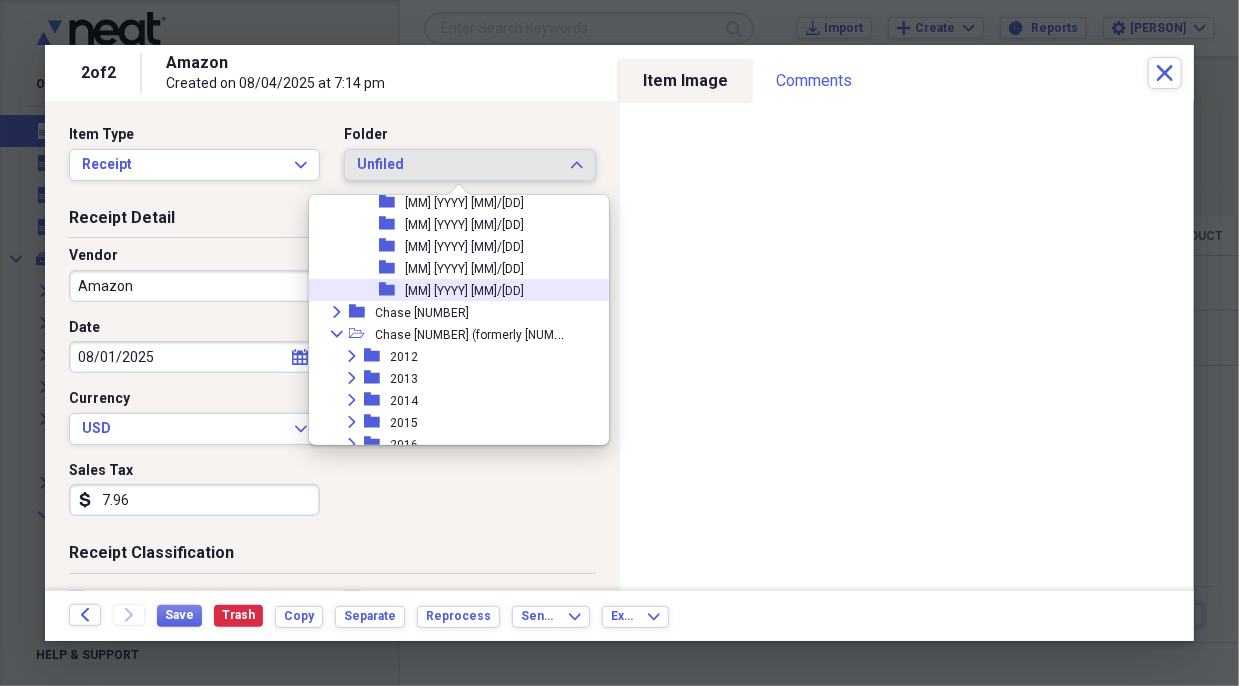 click on "[MM] [YYYY] [MM]/[DD]" at bounding box center [464, 291] 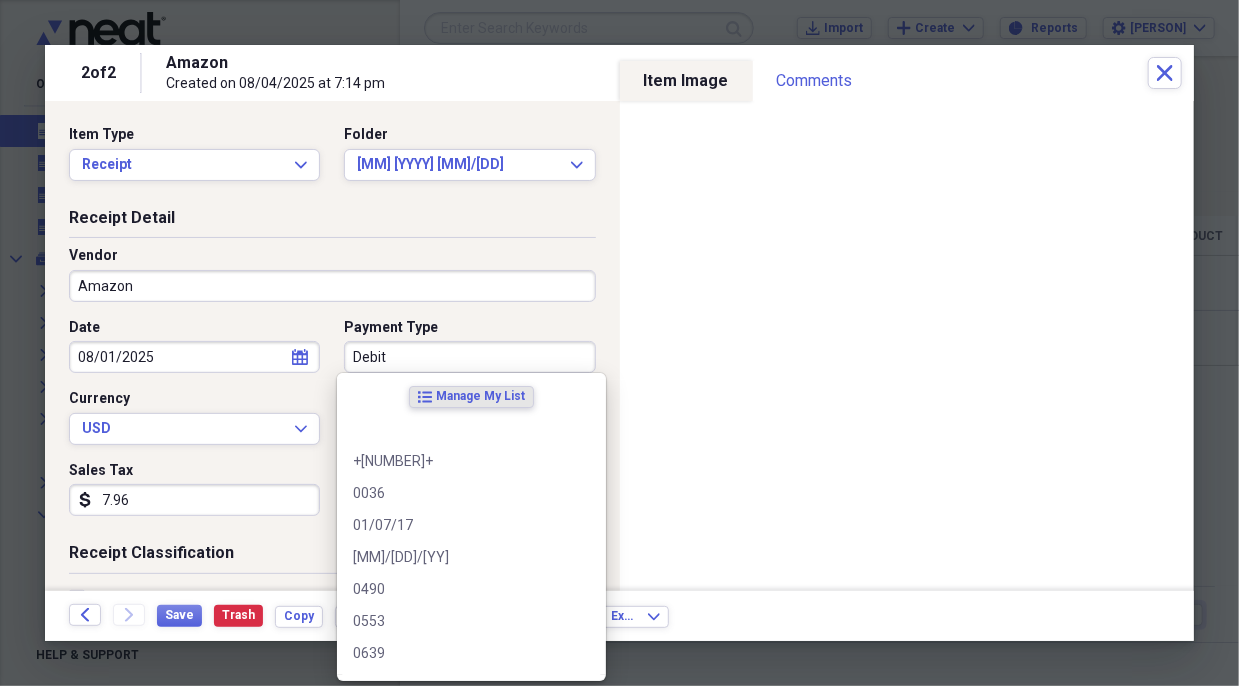 click on "Debit" at bounding box center [469, 357] 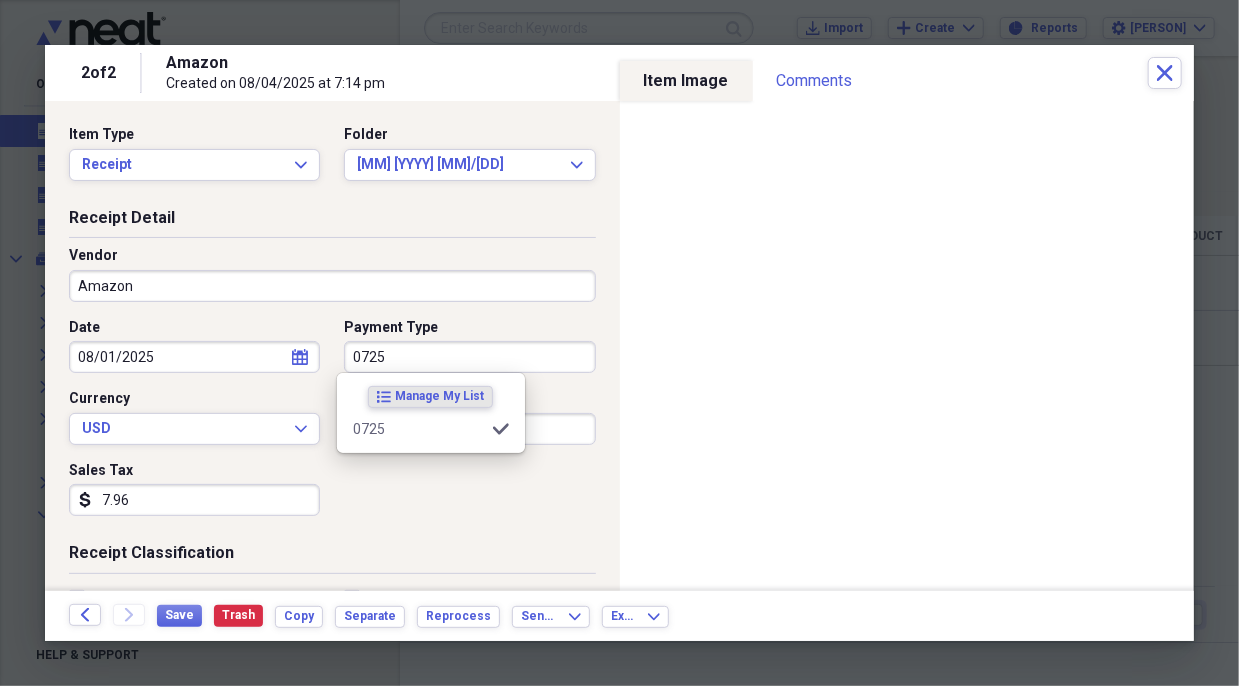 type on "0725" 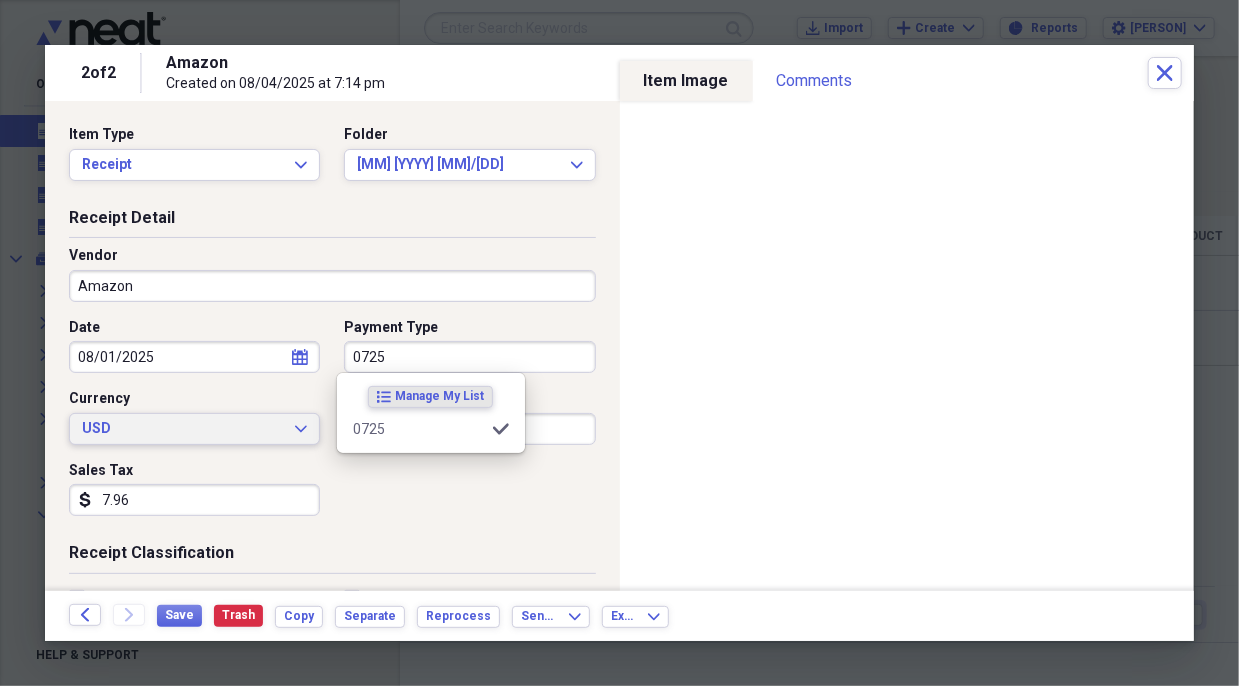 type 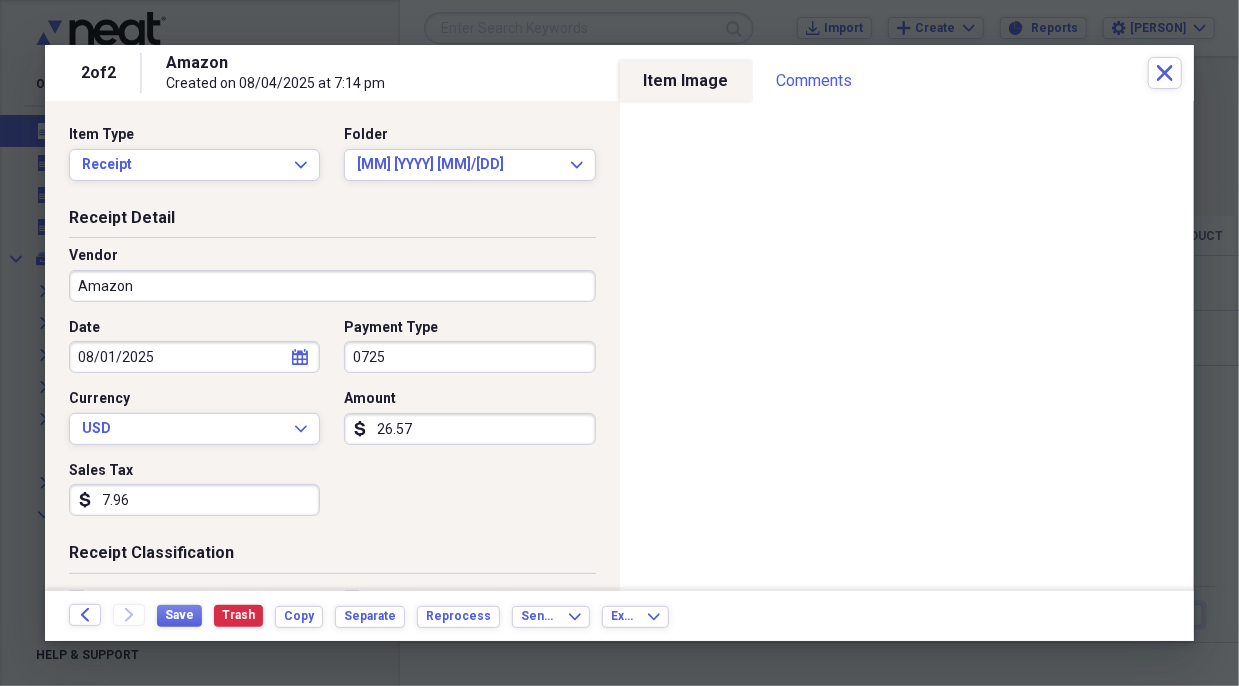 click on "7.96" at bounding box center (194, 500) 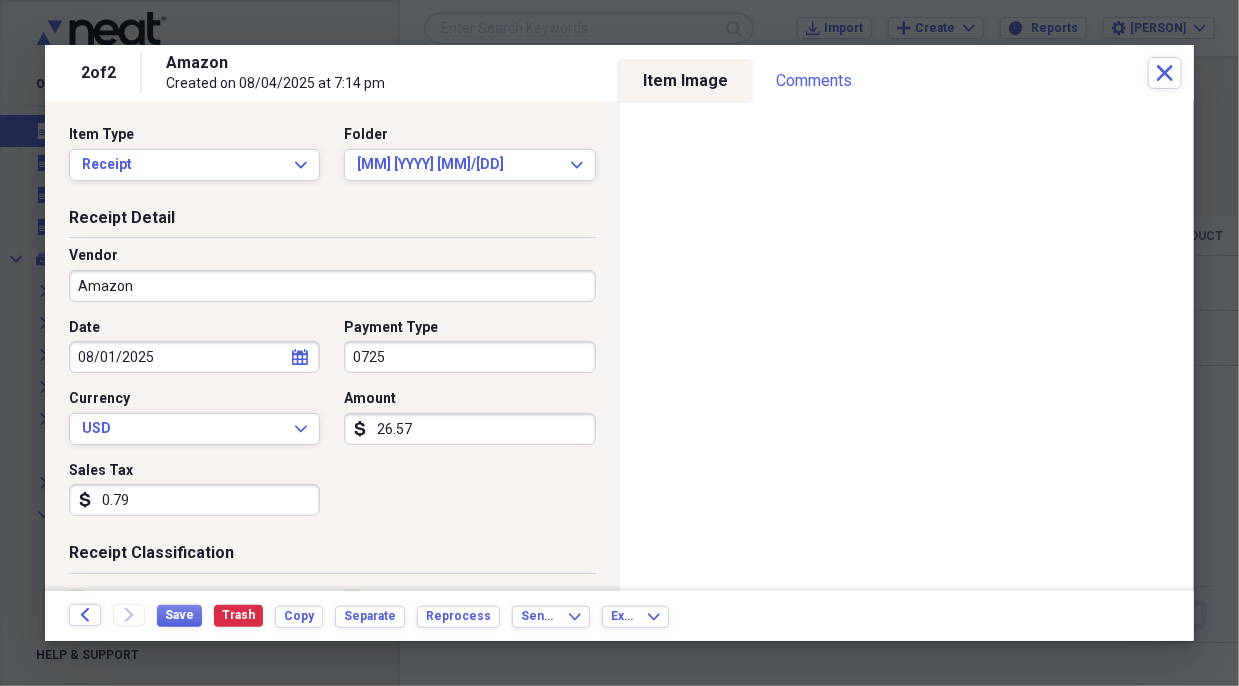 type on "0.07" 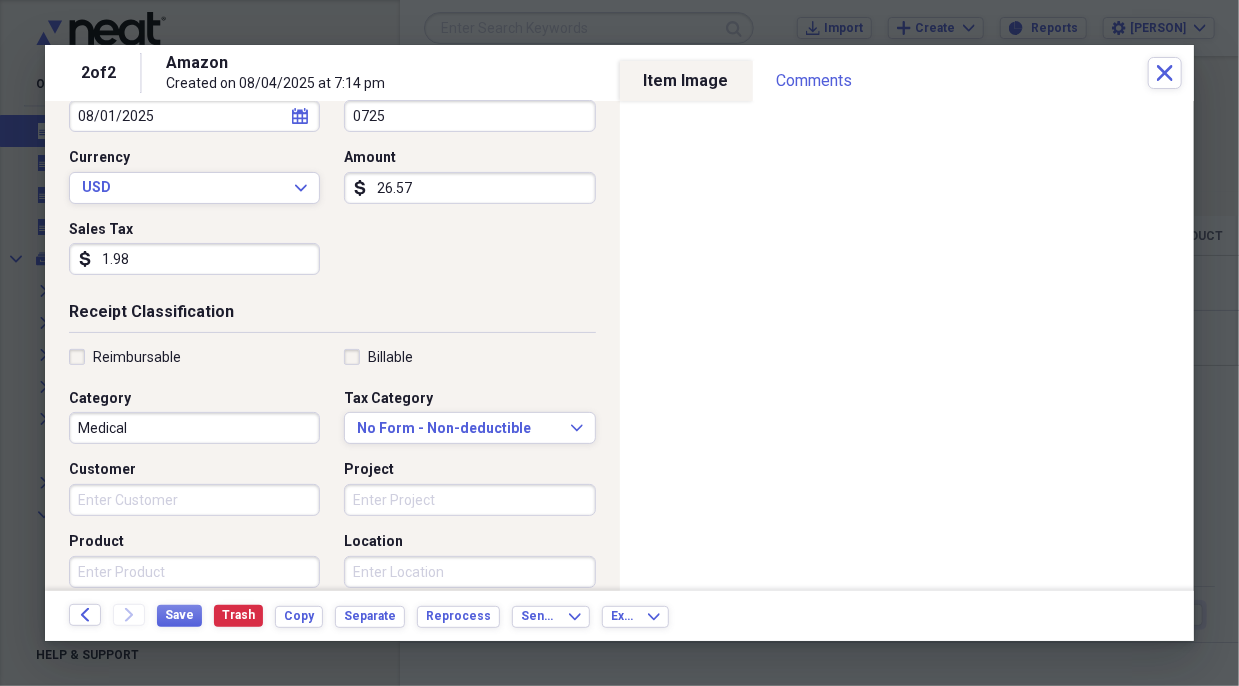 scroll, scrollTop: 333, scrollLeft: 0, axis: vertical 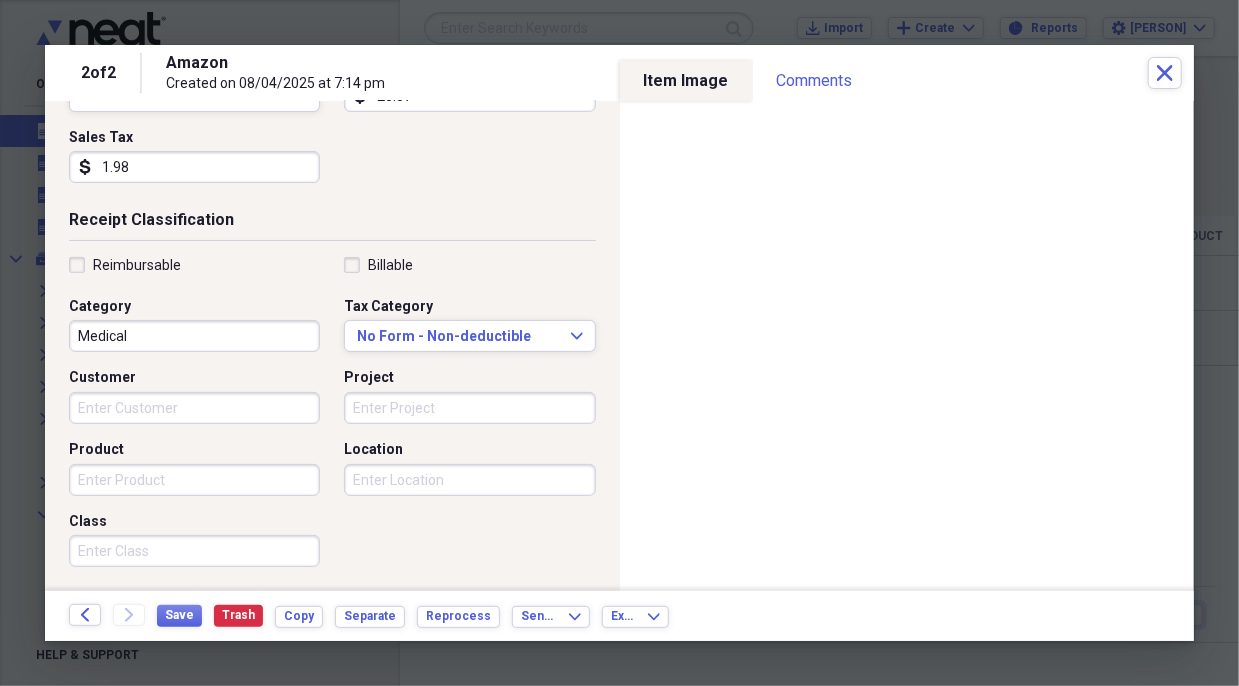 type on "1.98" 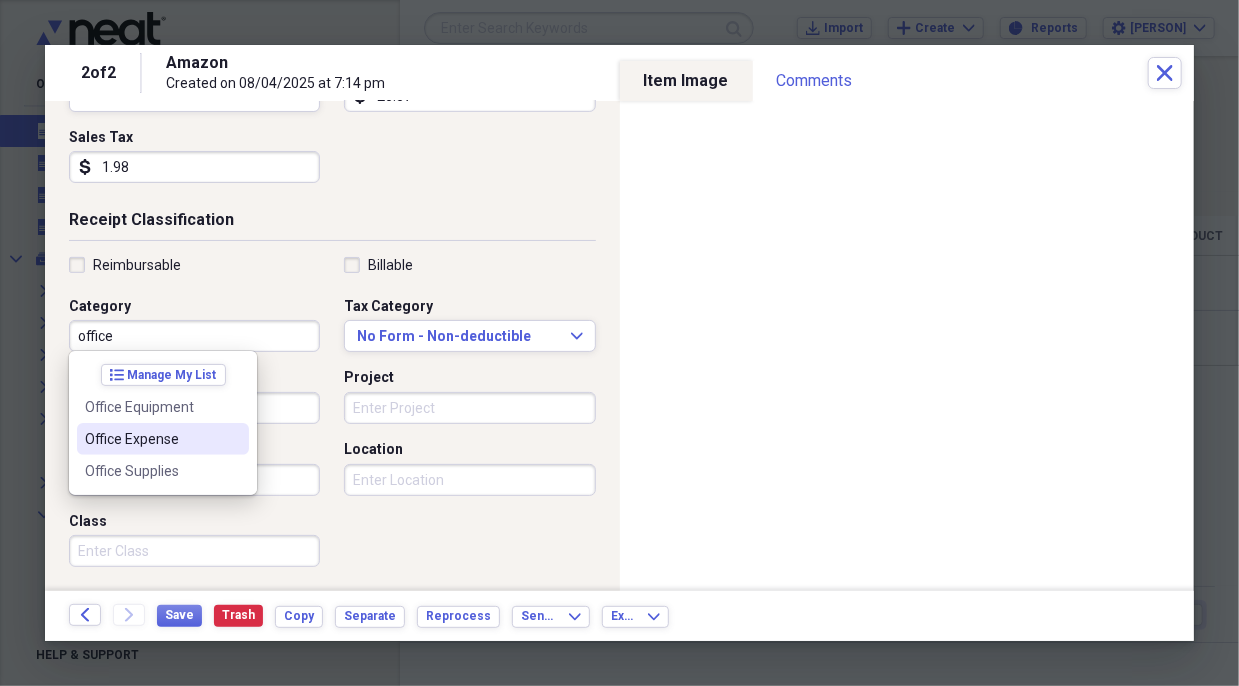 click on "Office Expense" at bounding box center (151, 439) 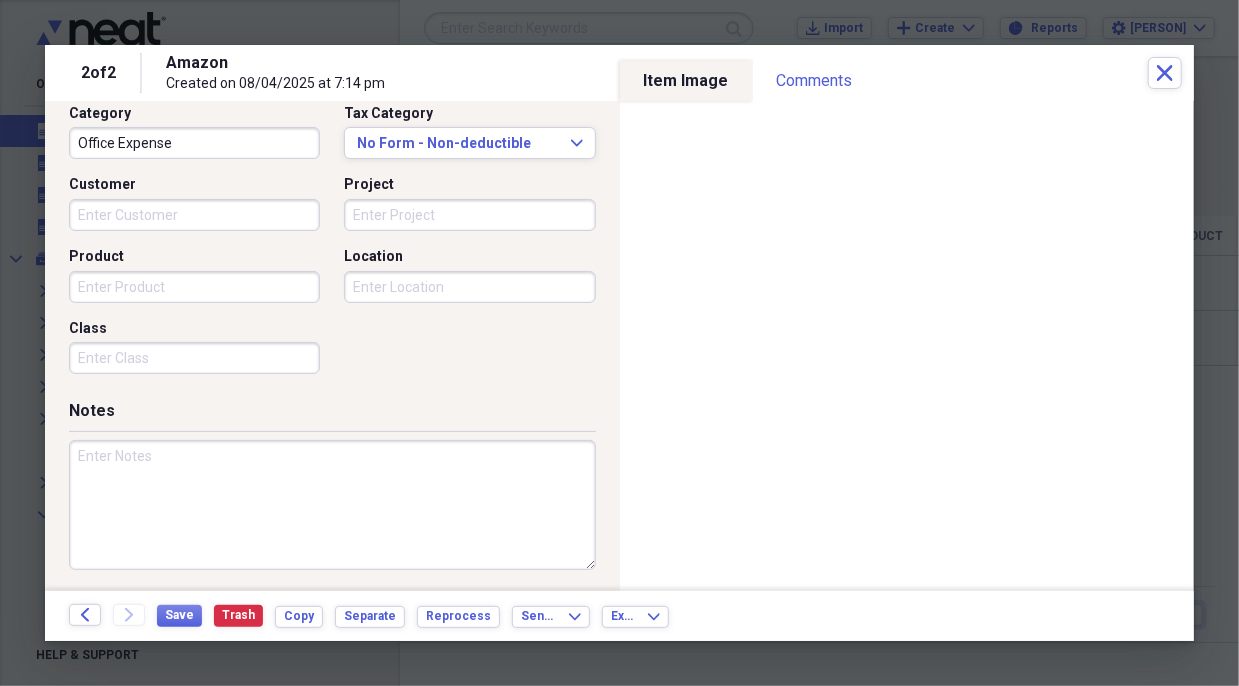 scroll, scrollTop: 528, scrollLeft: 0, axis: vertical 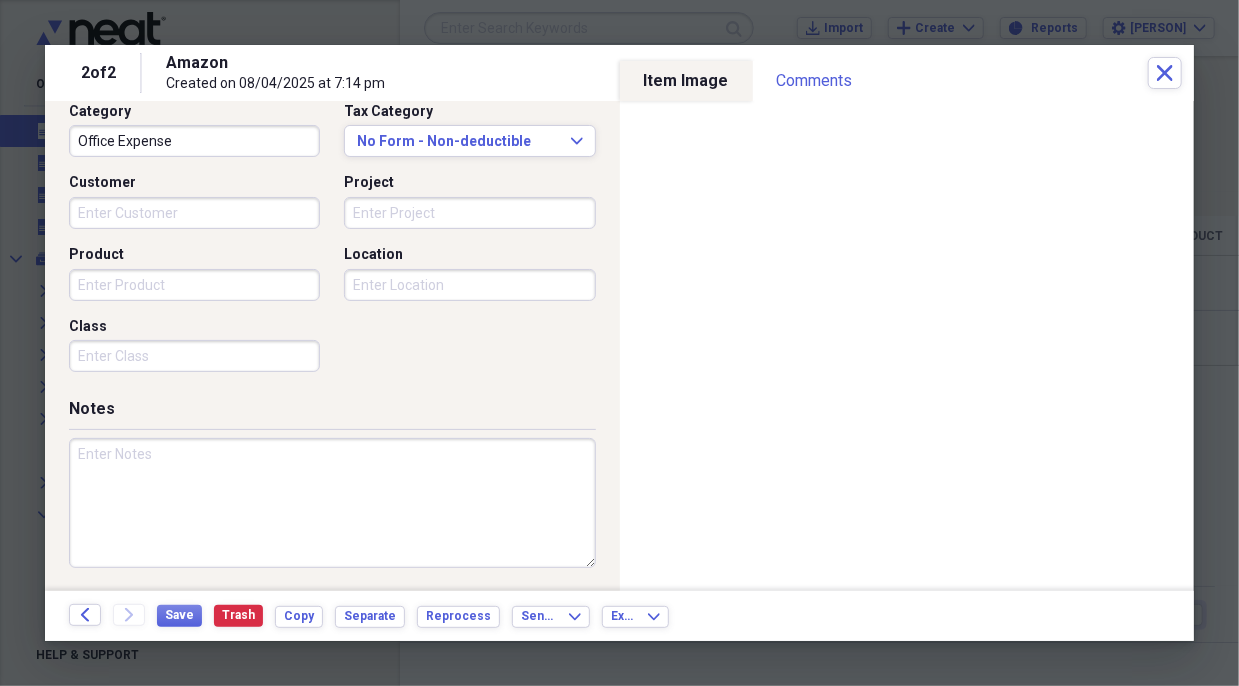 click at bounding box center (332, 503) 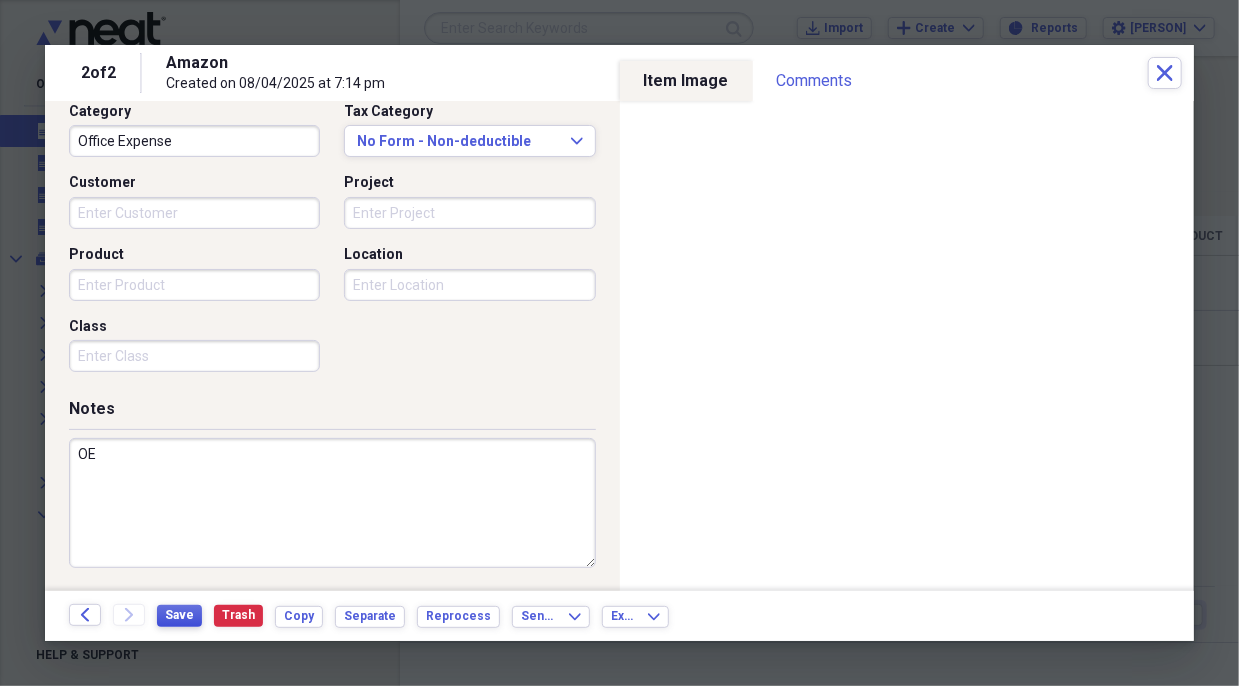 type on "OE" 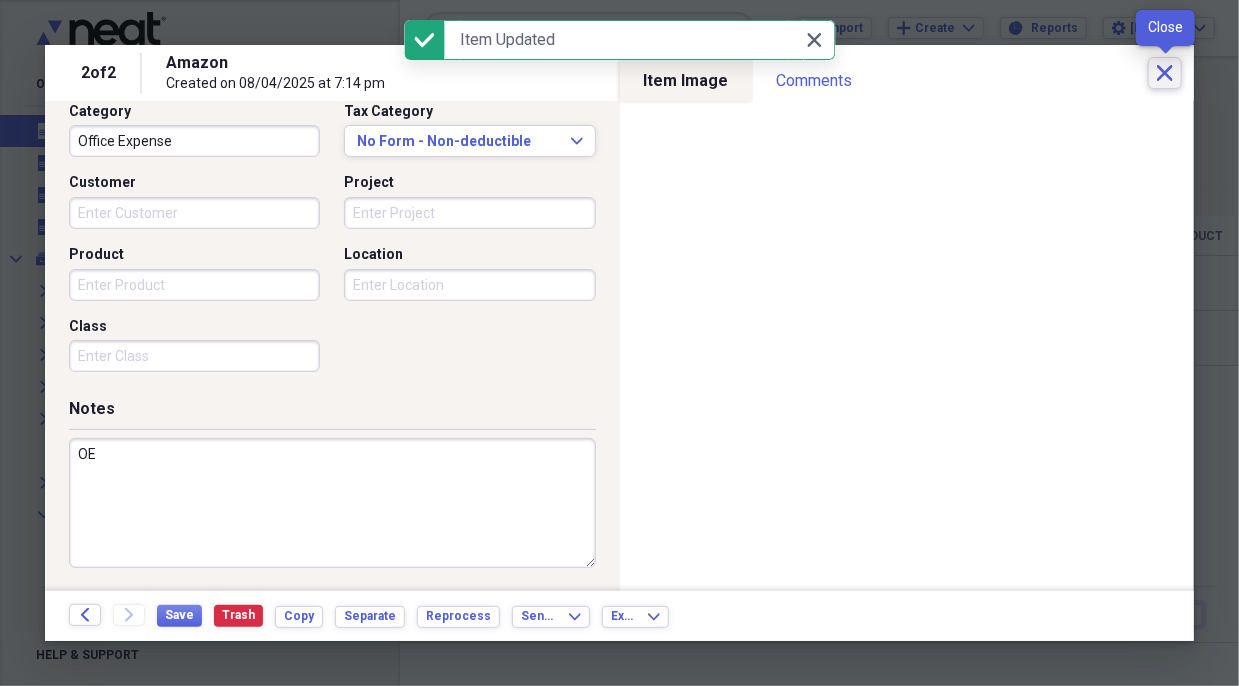 click on "Close" at bounding box center [1165, 73] 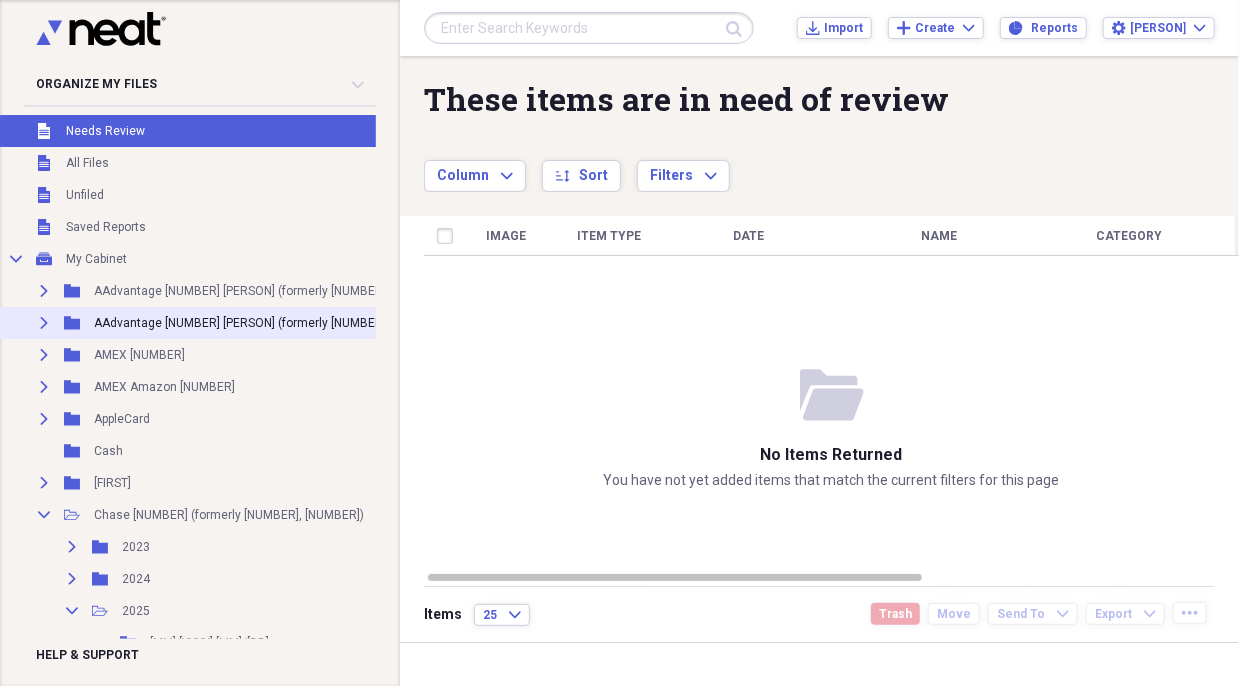 click 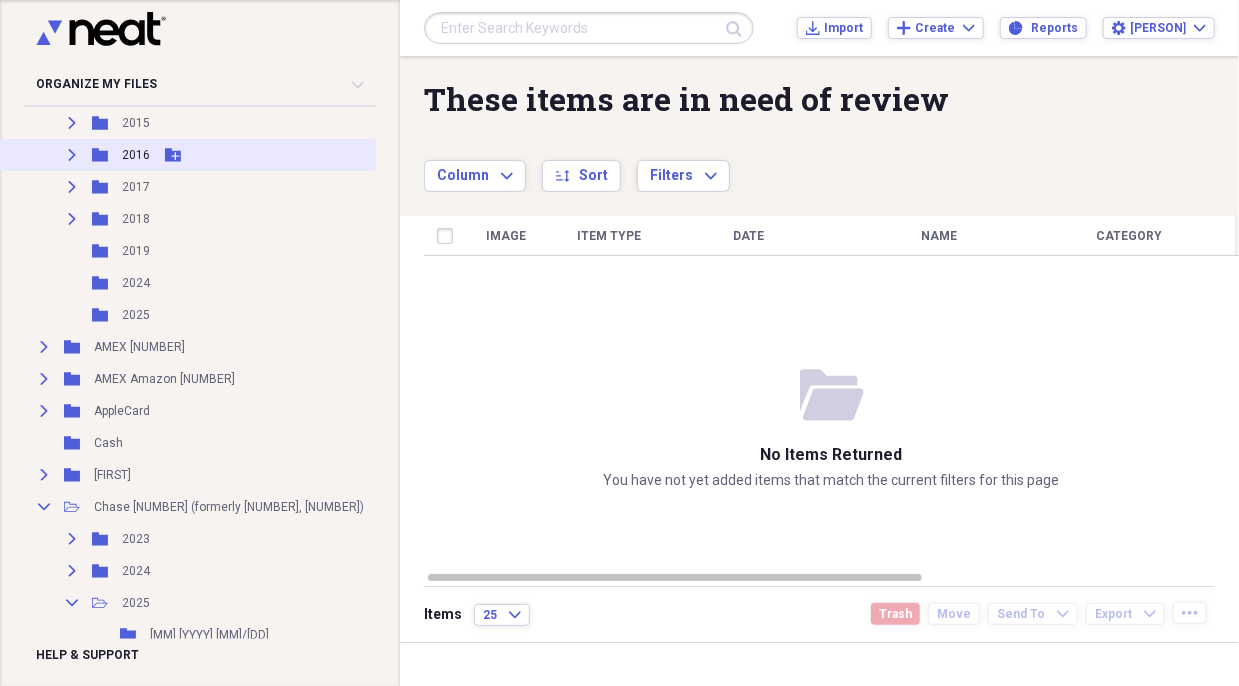 scroll, scrollTop: 500, scrollLeft: 0, axis: vertical 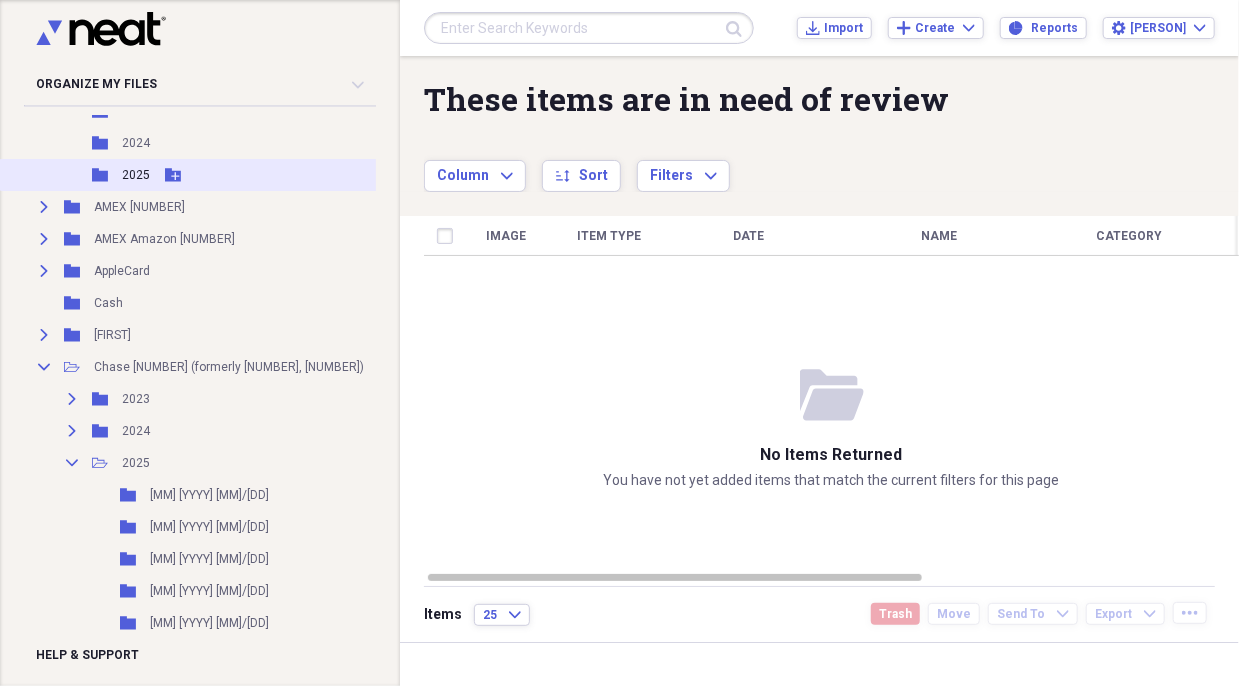 click on "2025" at bounding box center [136, 175] 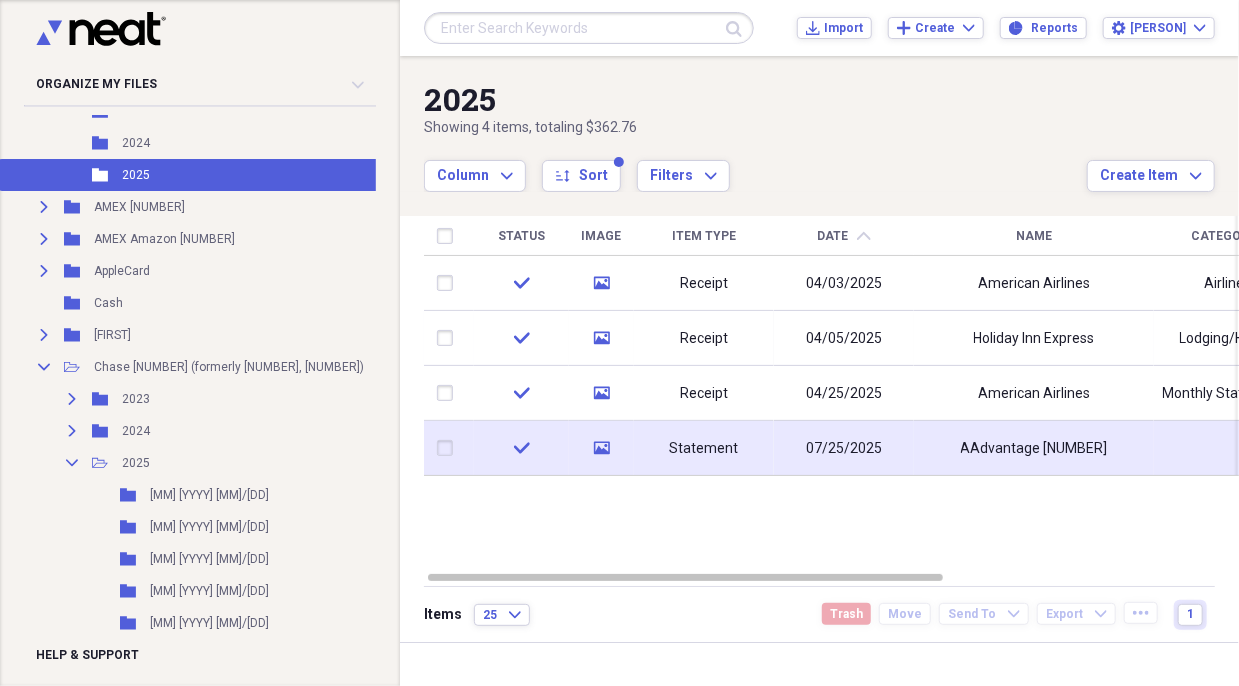 click on "Statement" at bounding box center (704, 449) 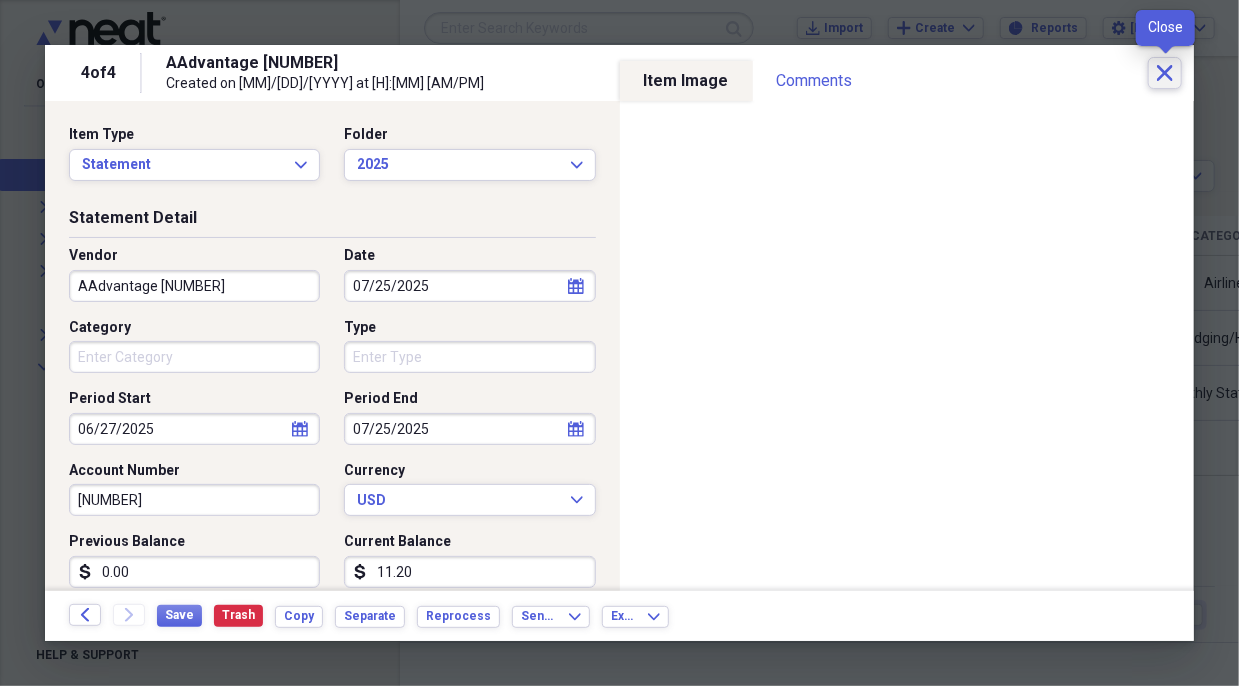 click on "Close" 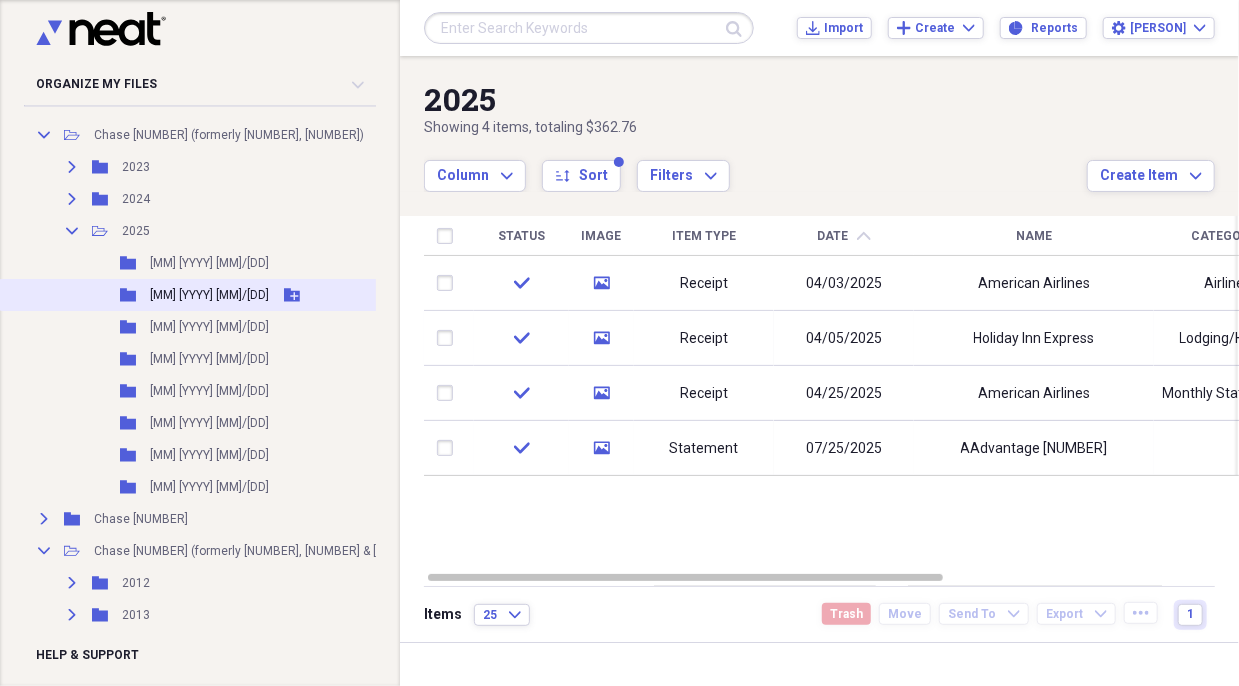 scroll, scrollTop: 1000, scrollLeft: 0, axis: vertical 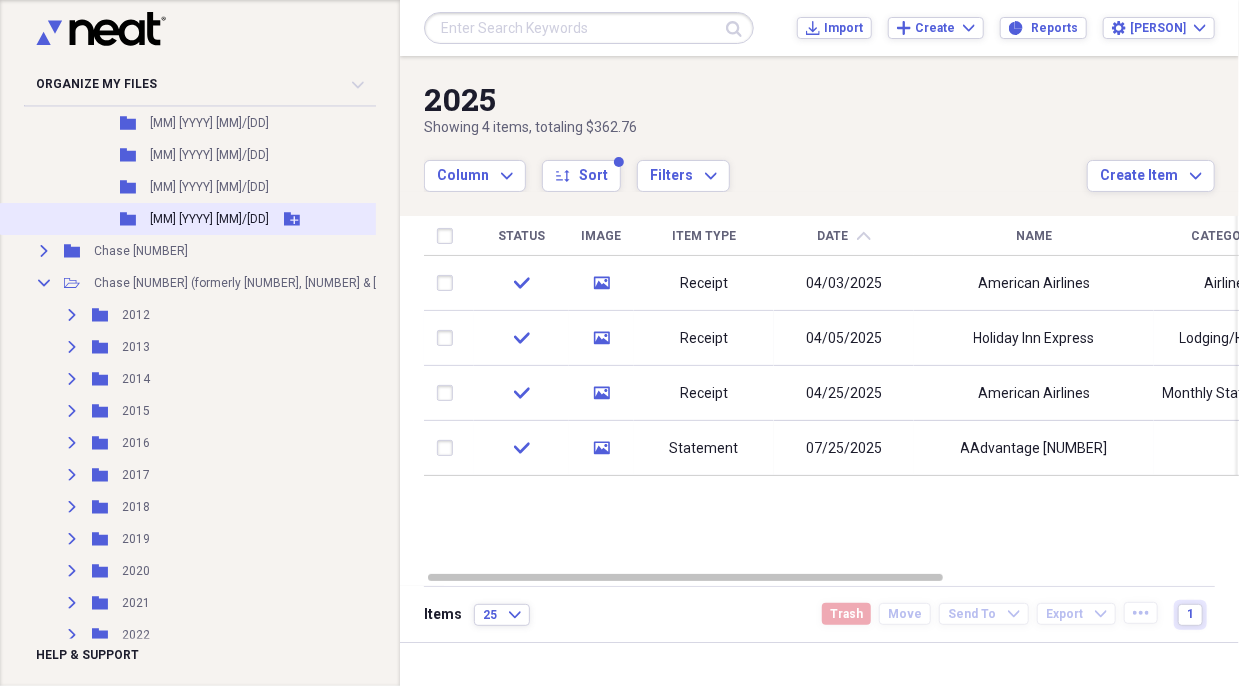 click on "[MM] [YYYY] [MM]/[DD]" at bounding box center [209, 219] 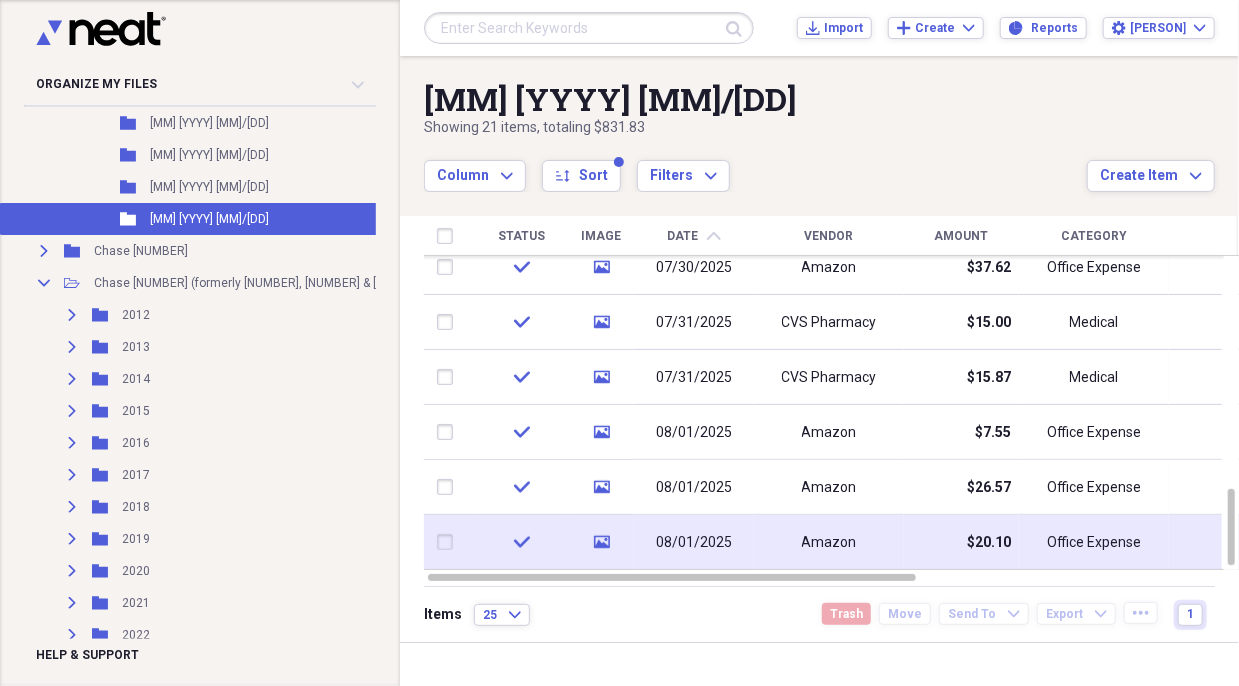 click at bounding box center [449, 542] 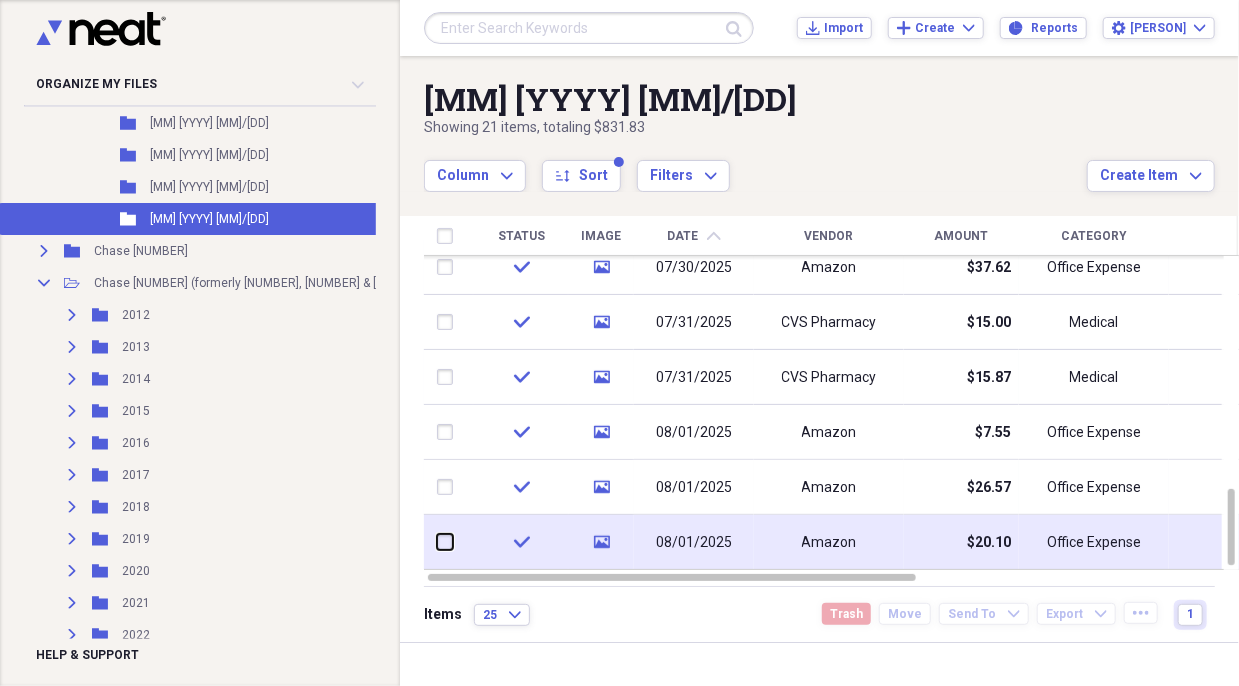 click at bounding box center [437, 542] 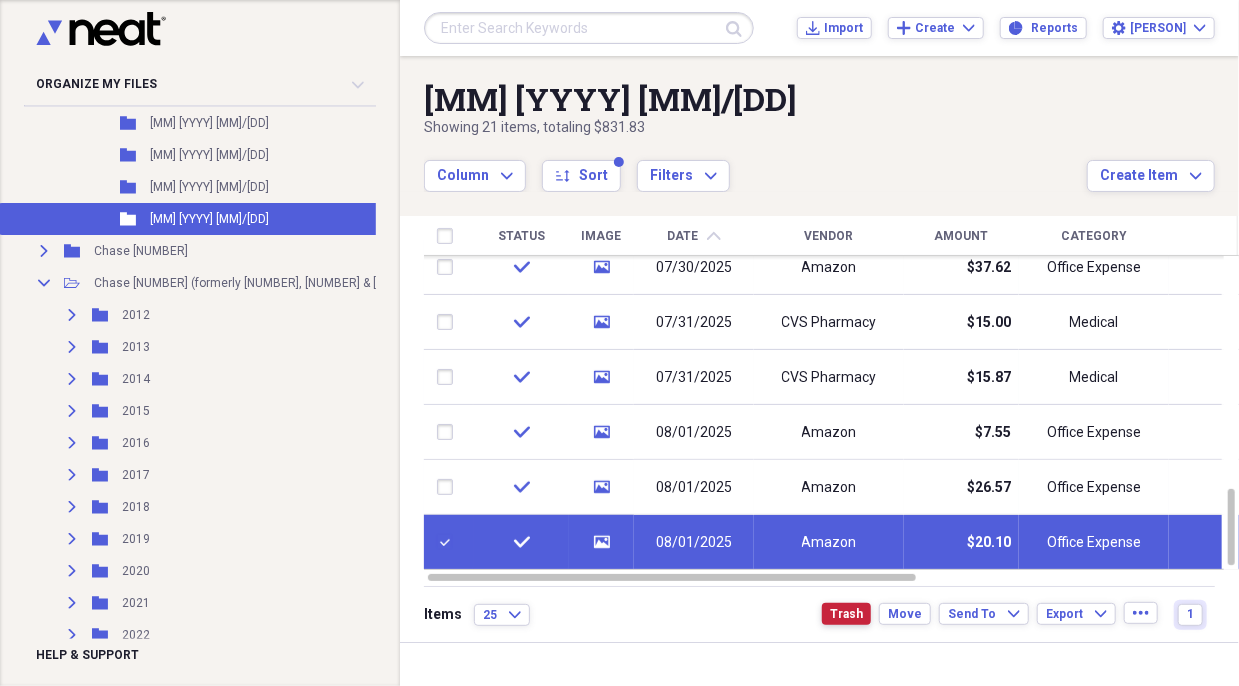 click on "Trash" at bounding box center [846, 614] 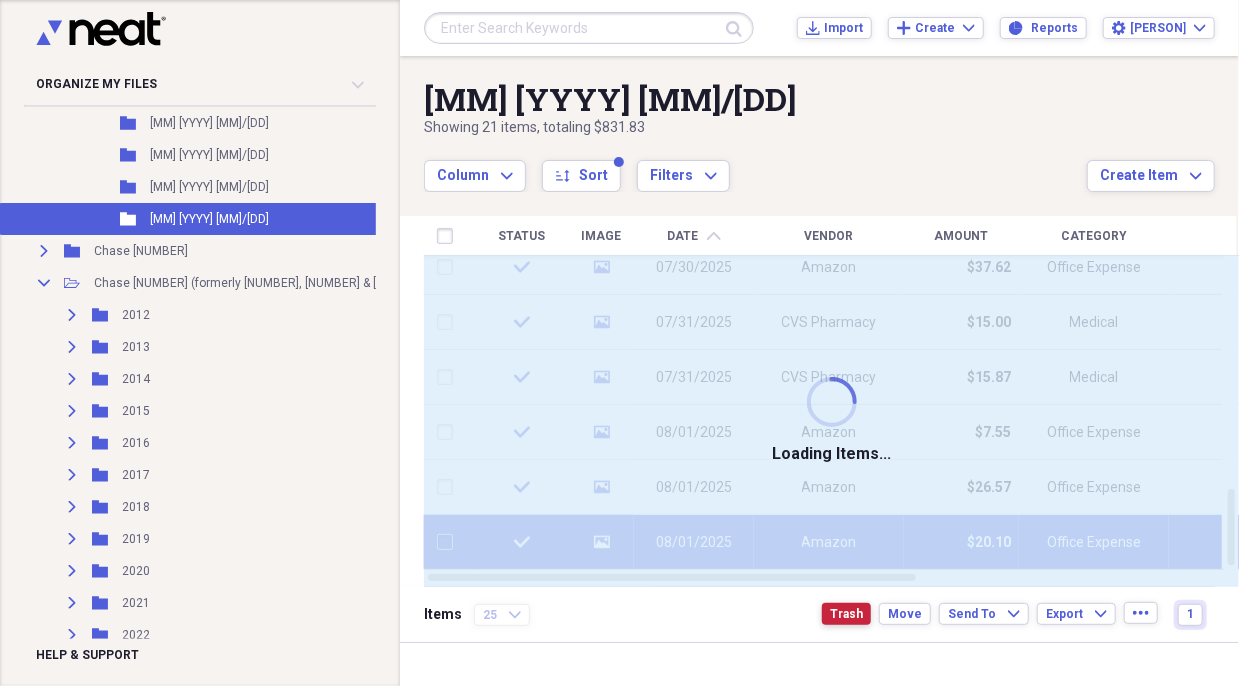 checkbox on "false" 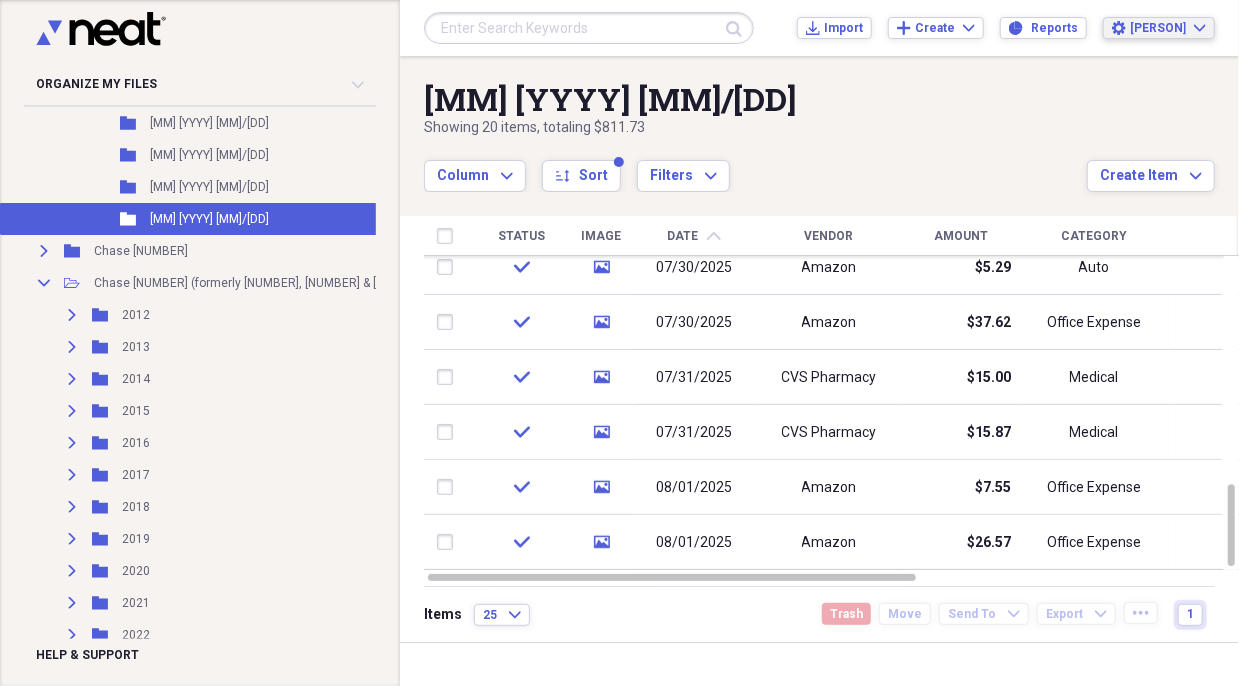 click on "Settings" 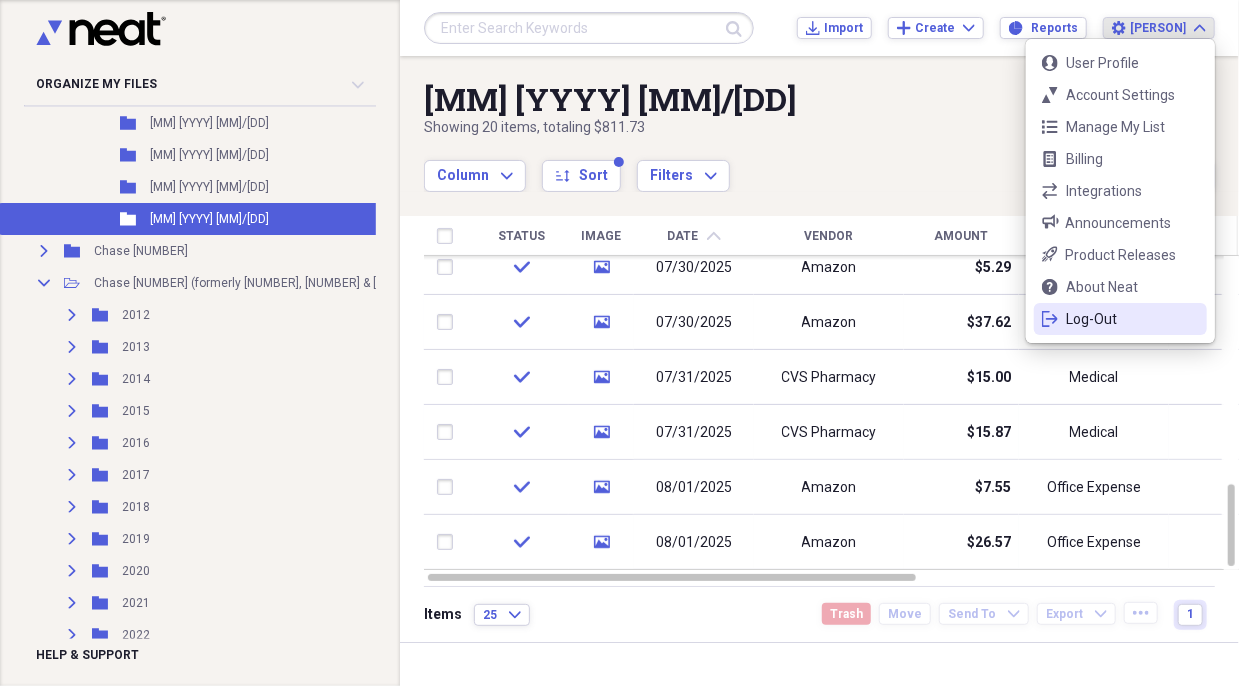 click on "Log-Out" at bounding box center [1120, 319] 